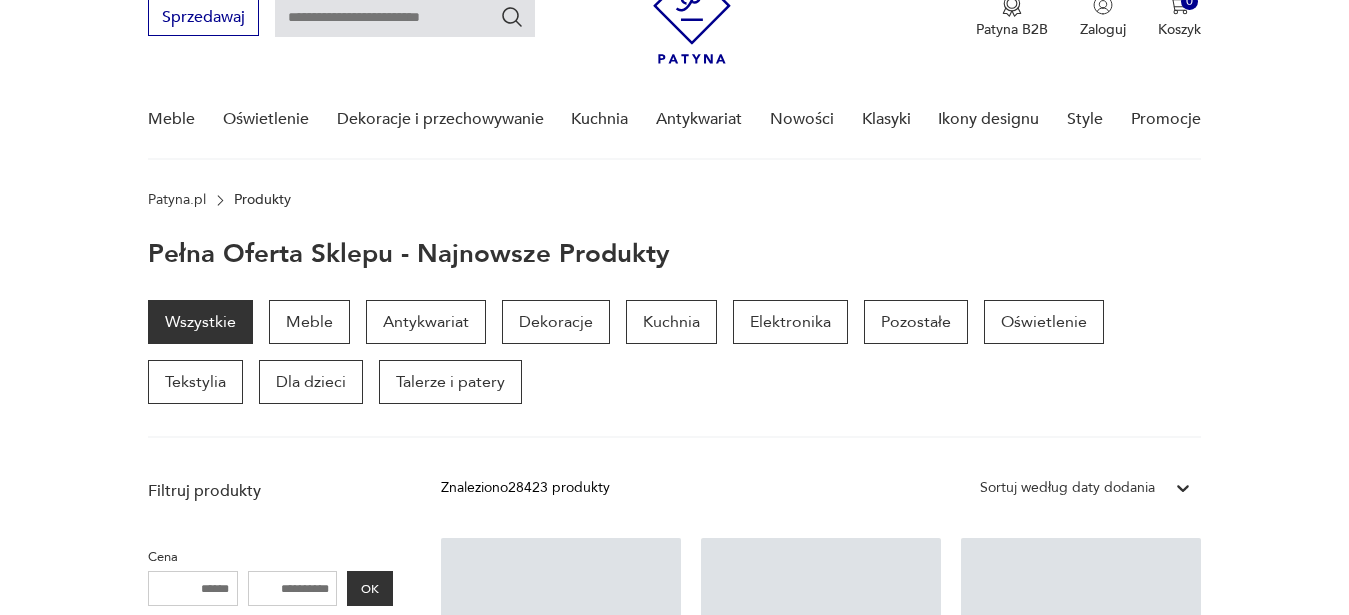scroll, scrollTop: 90, scrollLeft: 0, axis: vertical 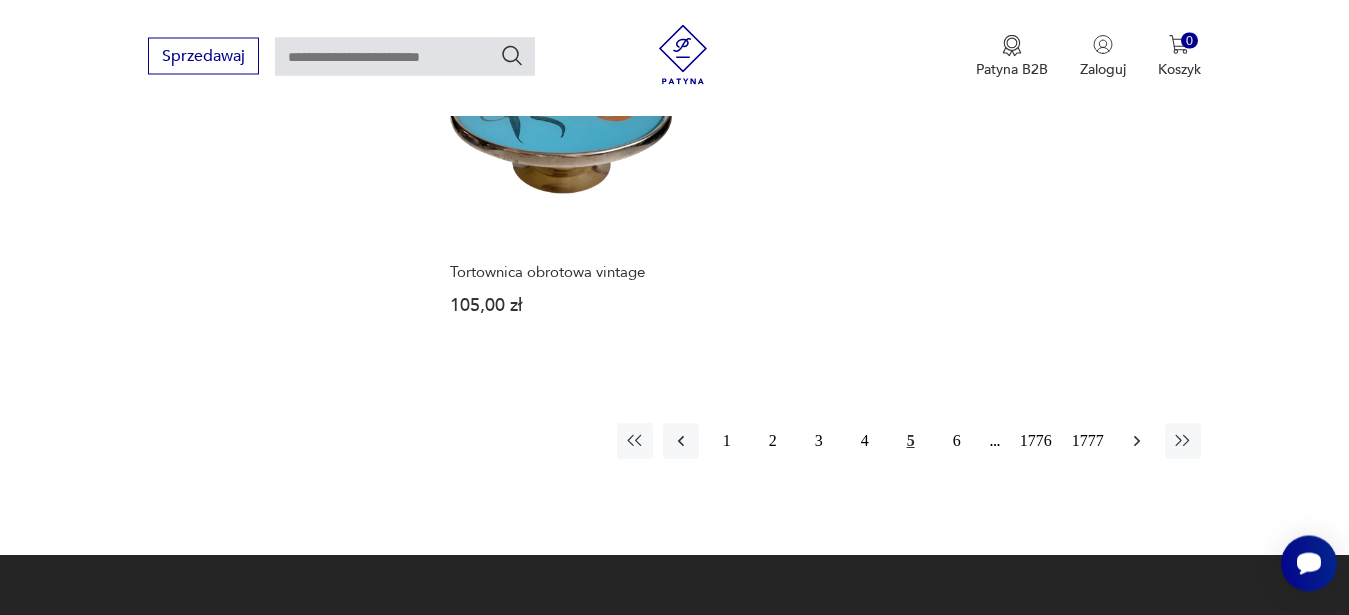click 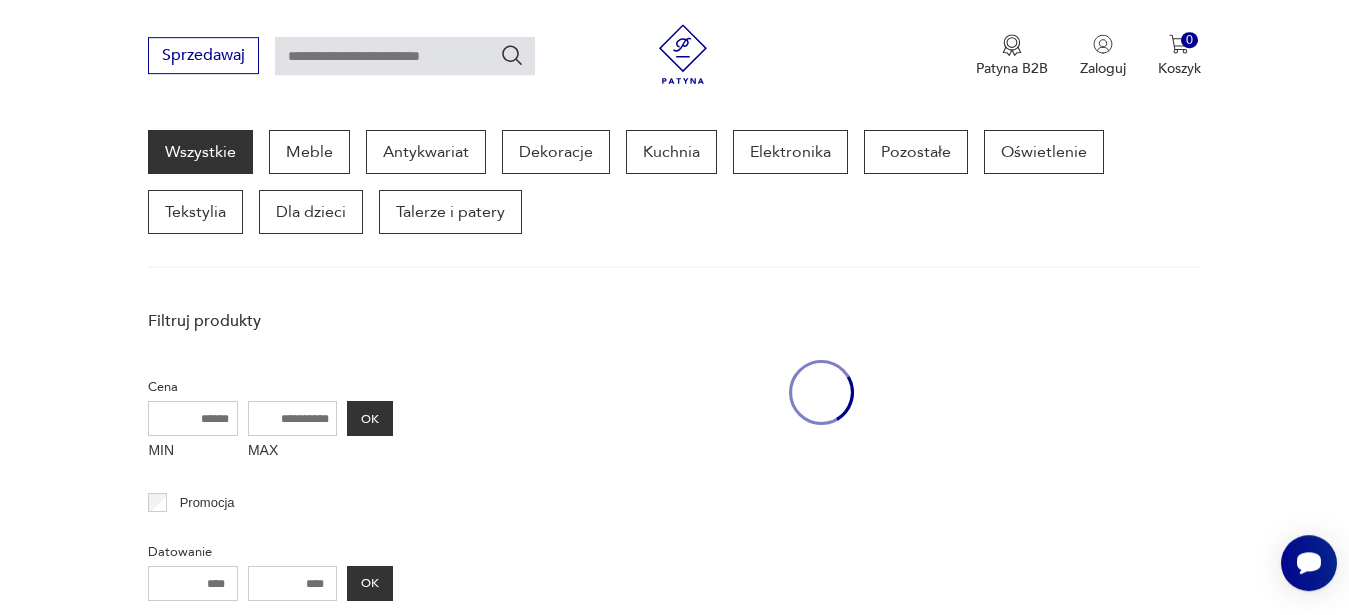 scroll, scrollTop: 259, scrollLeft: 0, axis: vertical 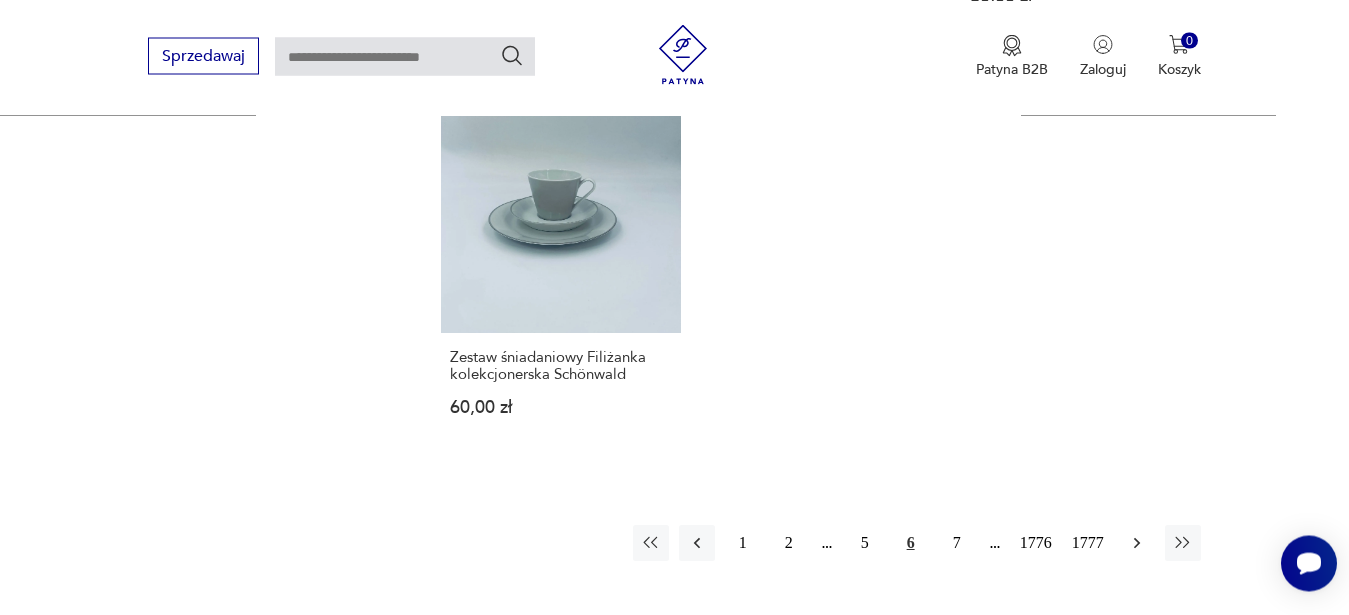 click 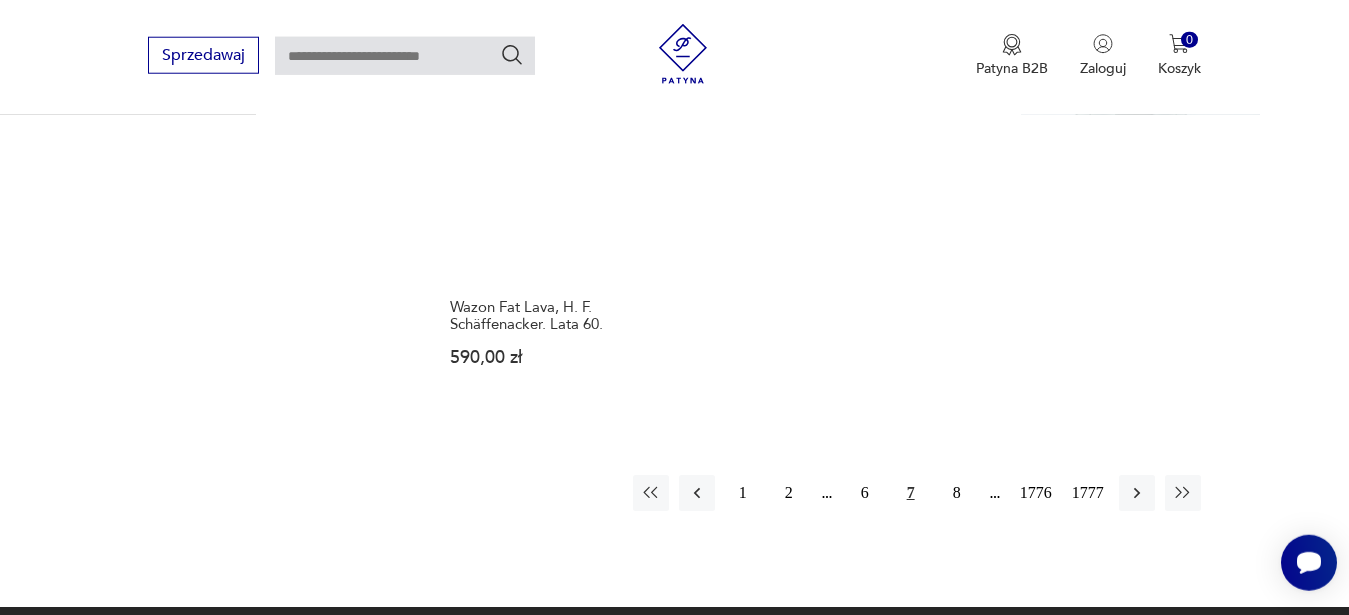 scroll, scrollTop: 2555, scrollLeft: 0, axis: vertical 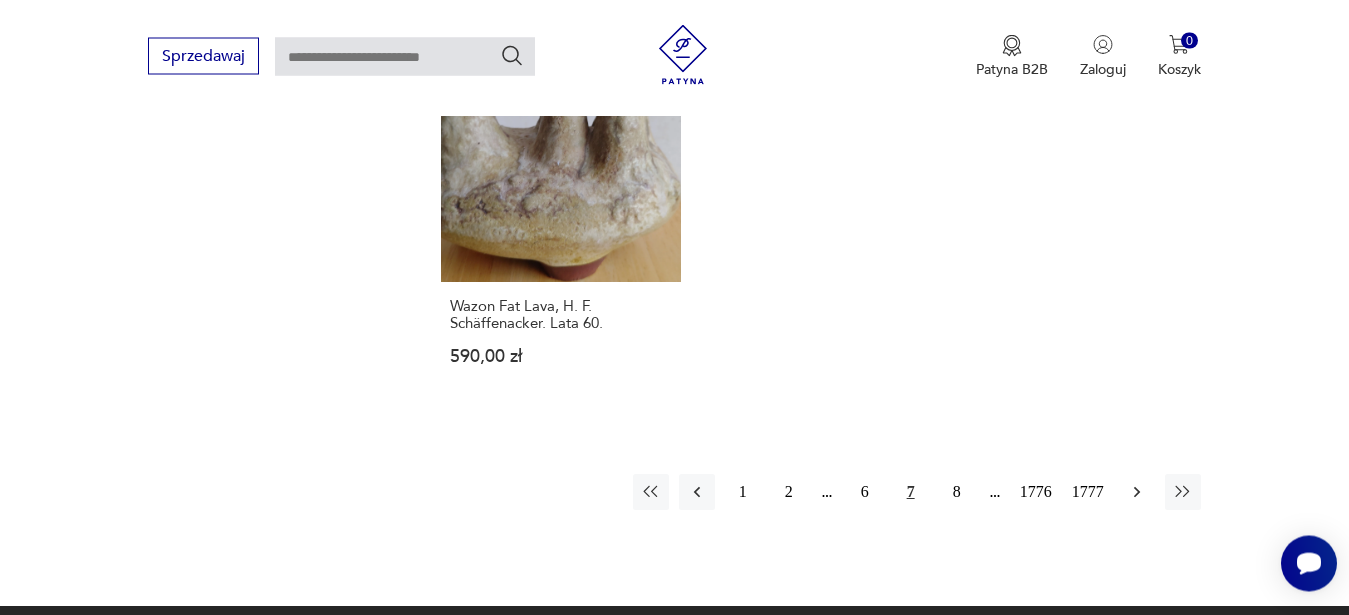 click 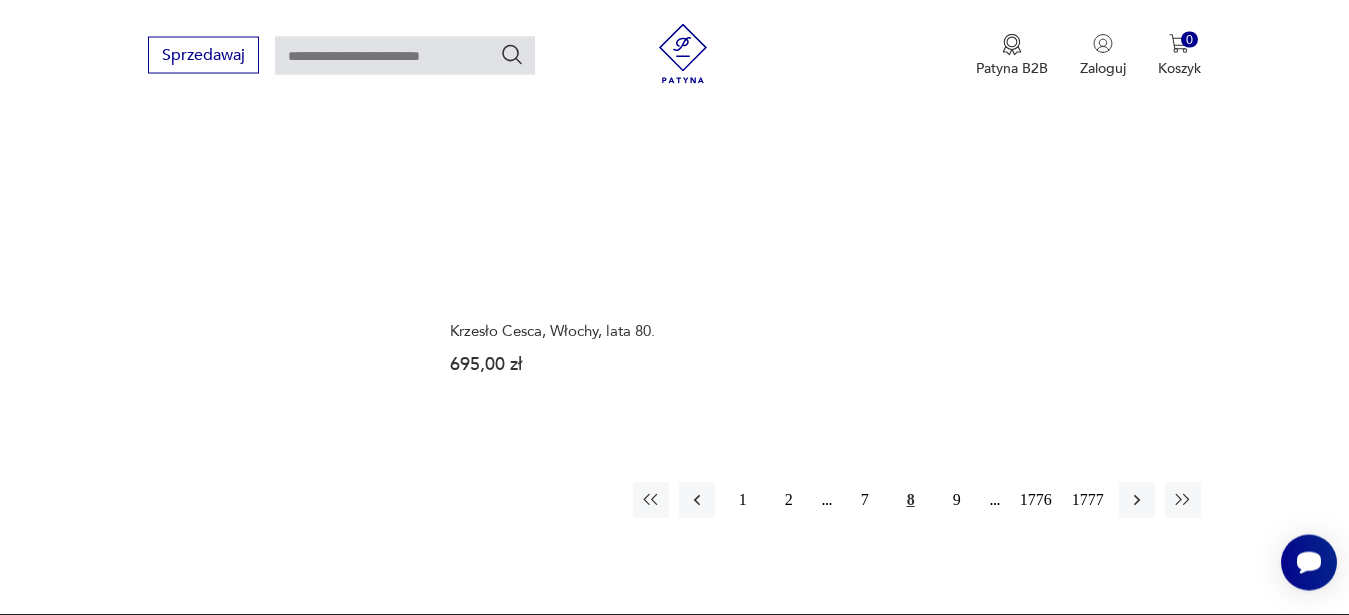 scroll, scrollTop: 2623, scrollLeft: 0, axis: vertical 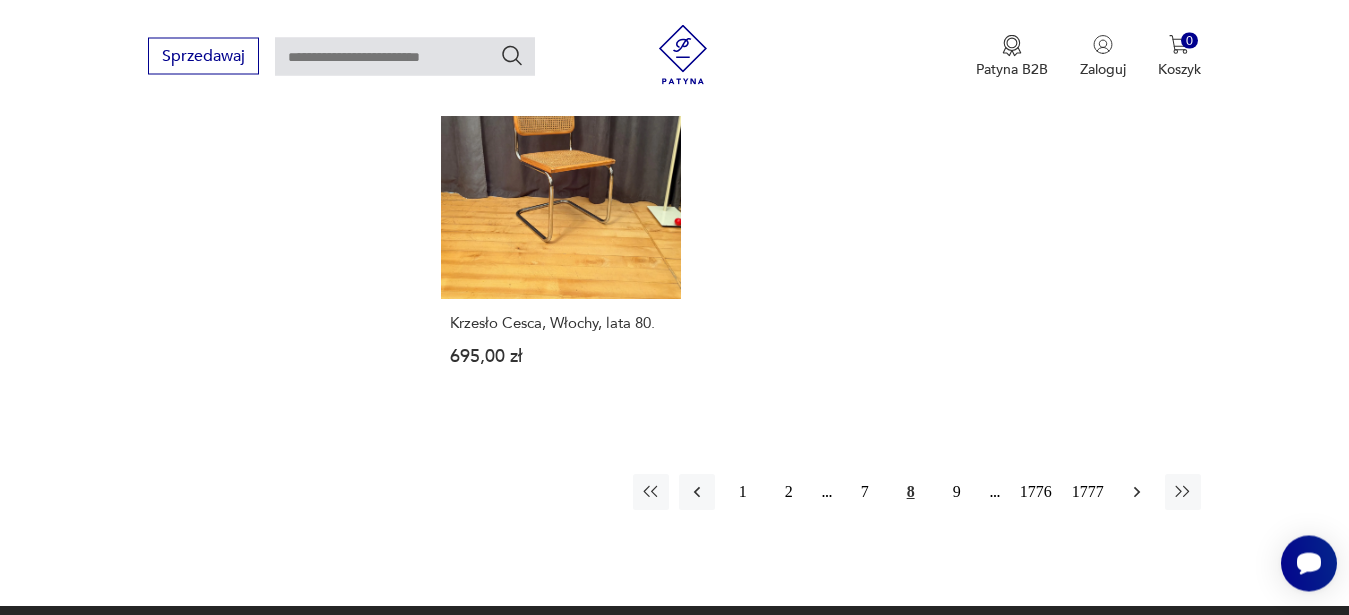 click 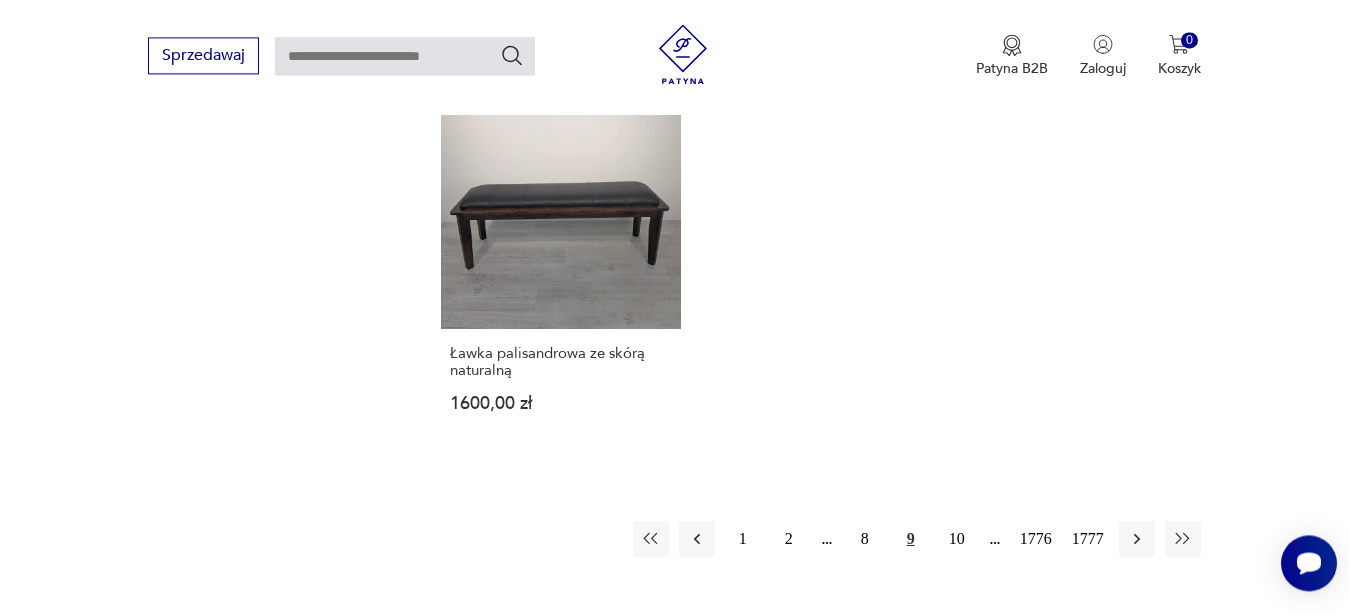 scroll, scrollTop: 2606, scrollLeft: 0, axis: vertical 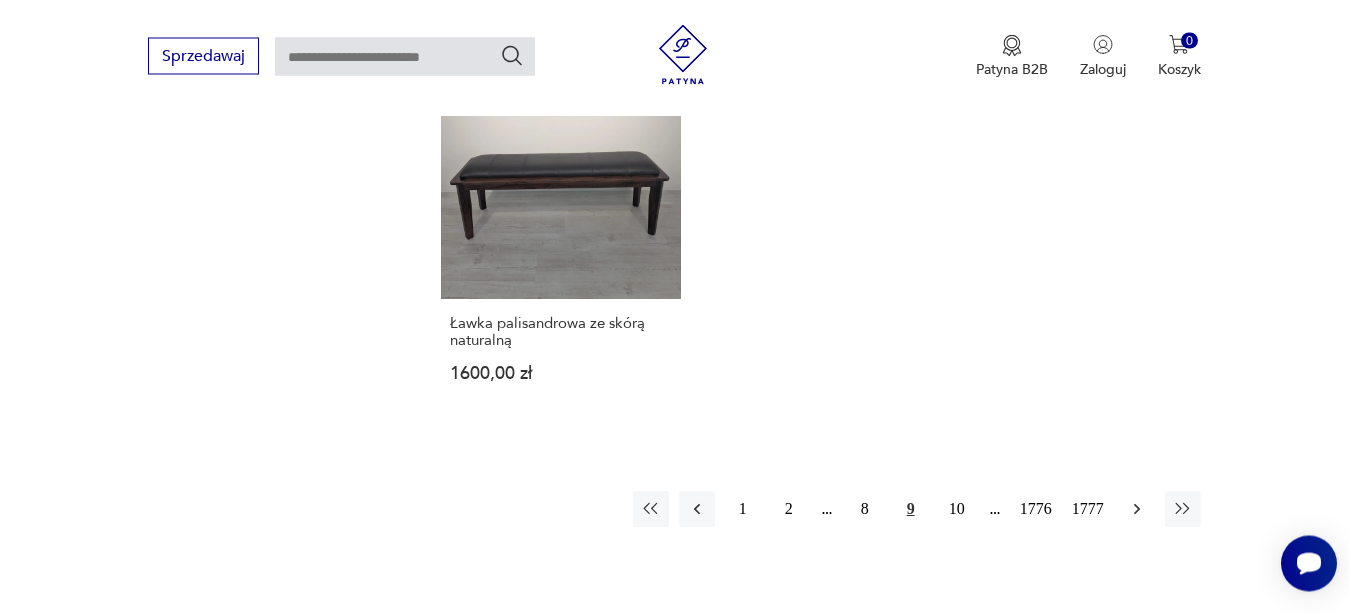 click 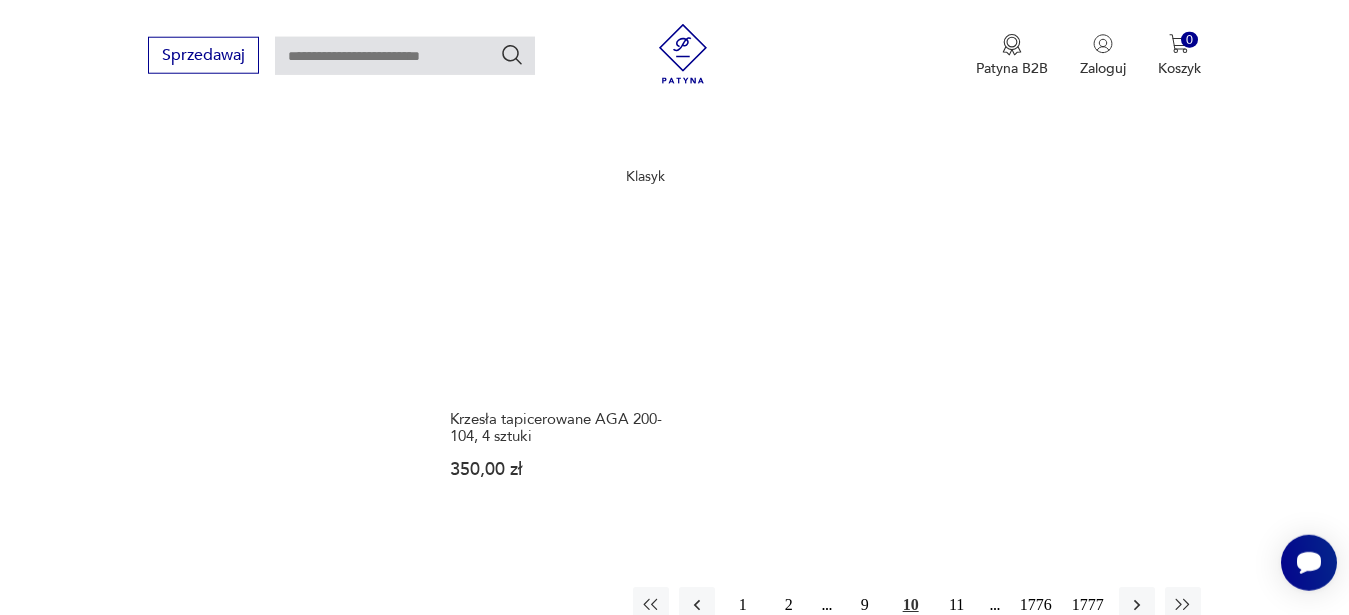 scroll, scrollTop: 2504, scrollLeft: 0, axis: vertical 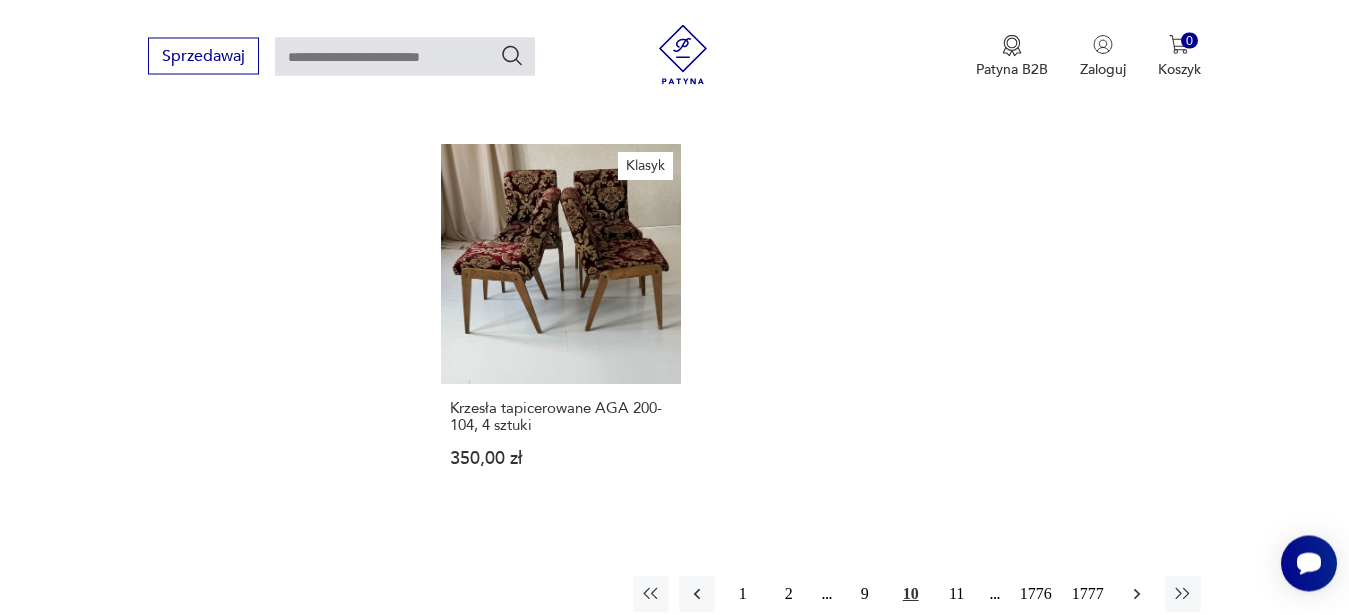 click 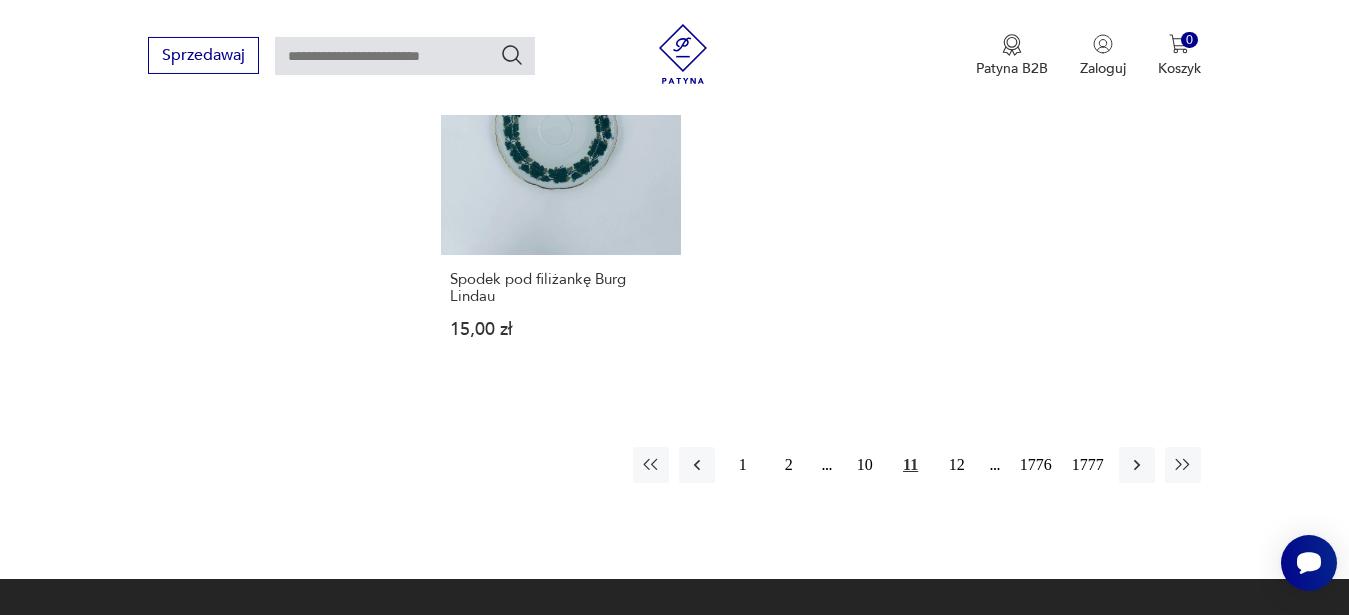 scroll, scrollTop: 2657, scrollLeft: 0, axis: vertical 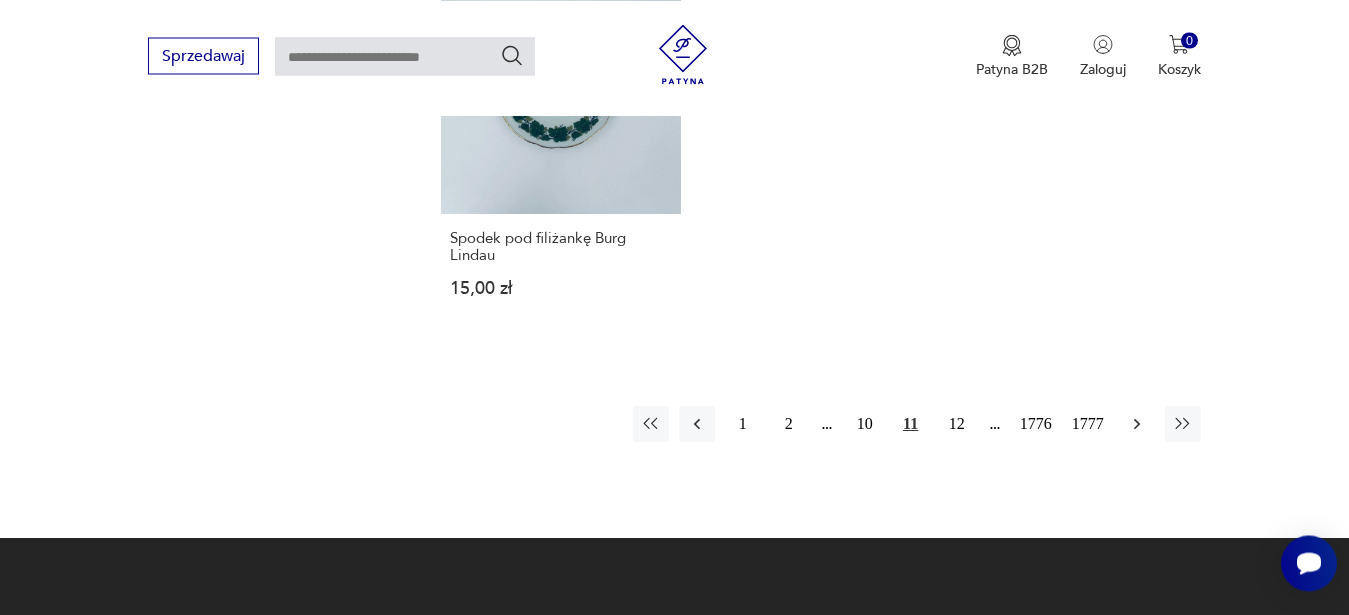 click 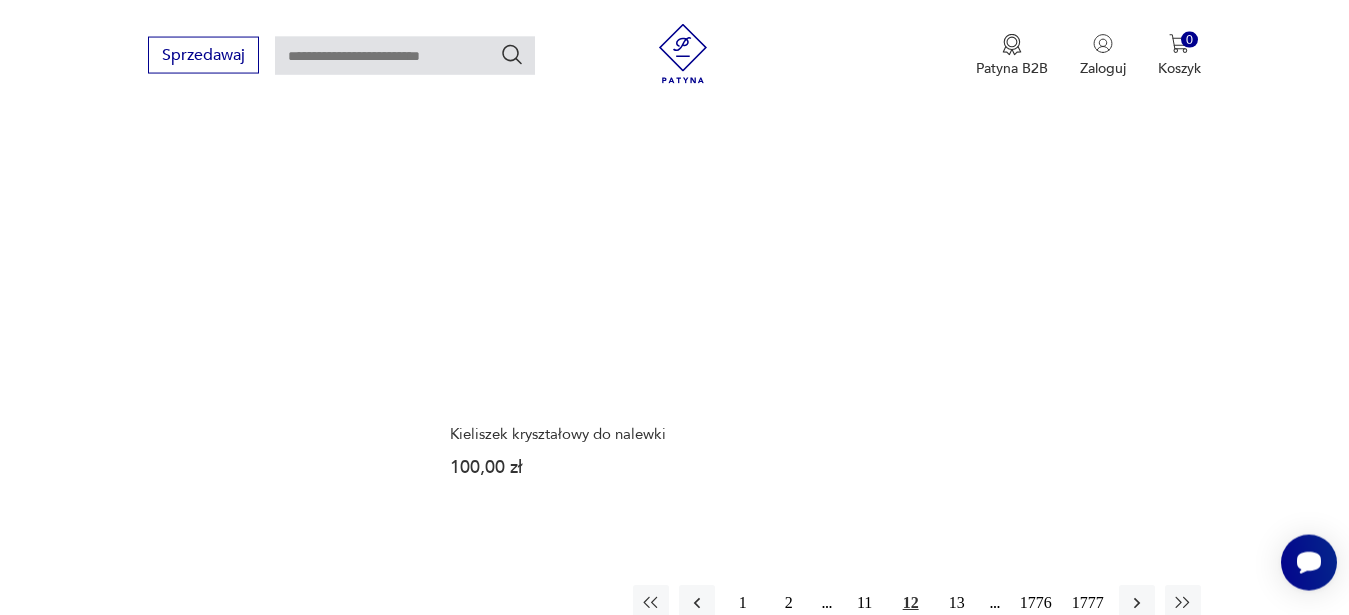 scroll, scrollTop: 2453, scrollLeft: 0, axis: vertical 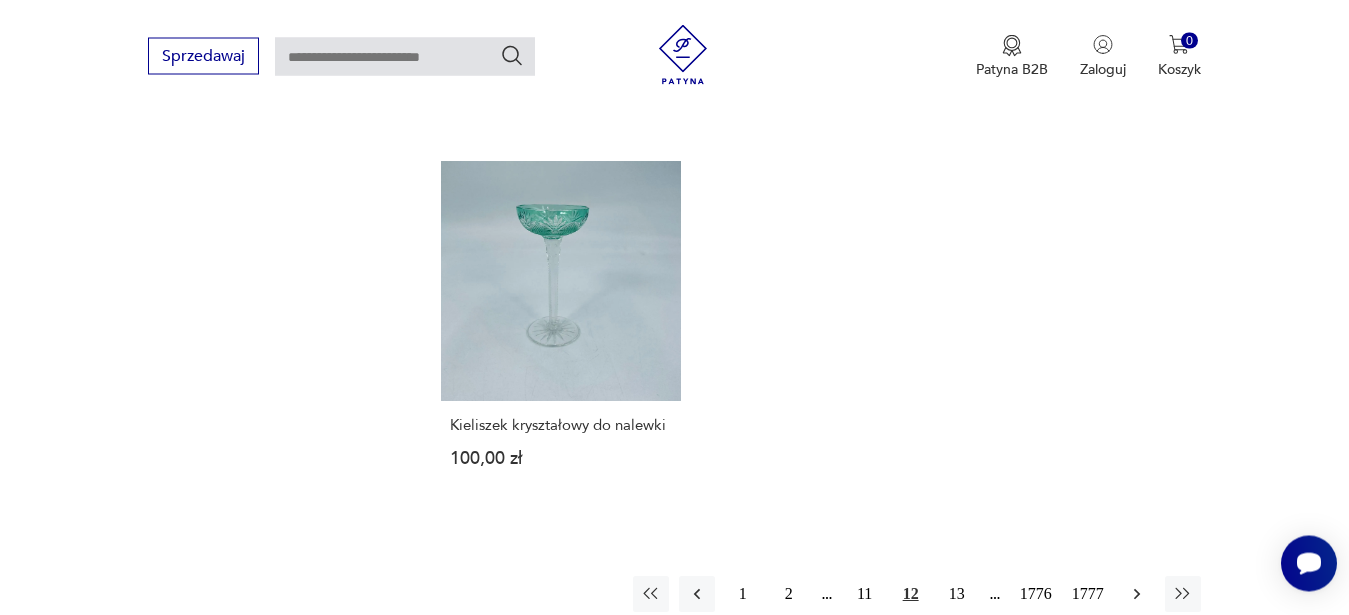 click 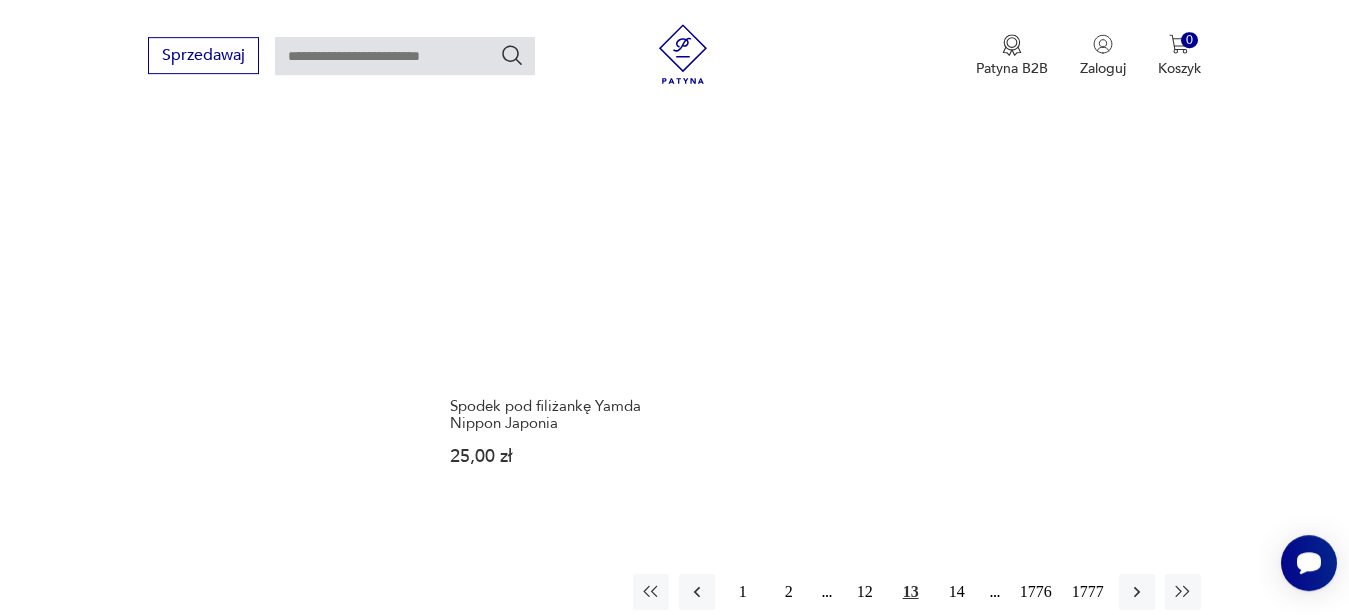 scroll, scrollTop: 2487, scrollLeft: 0, axis: vertical 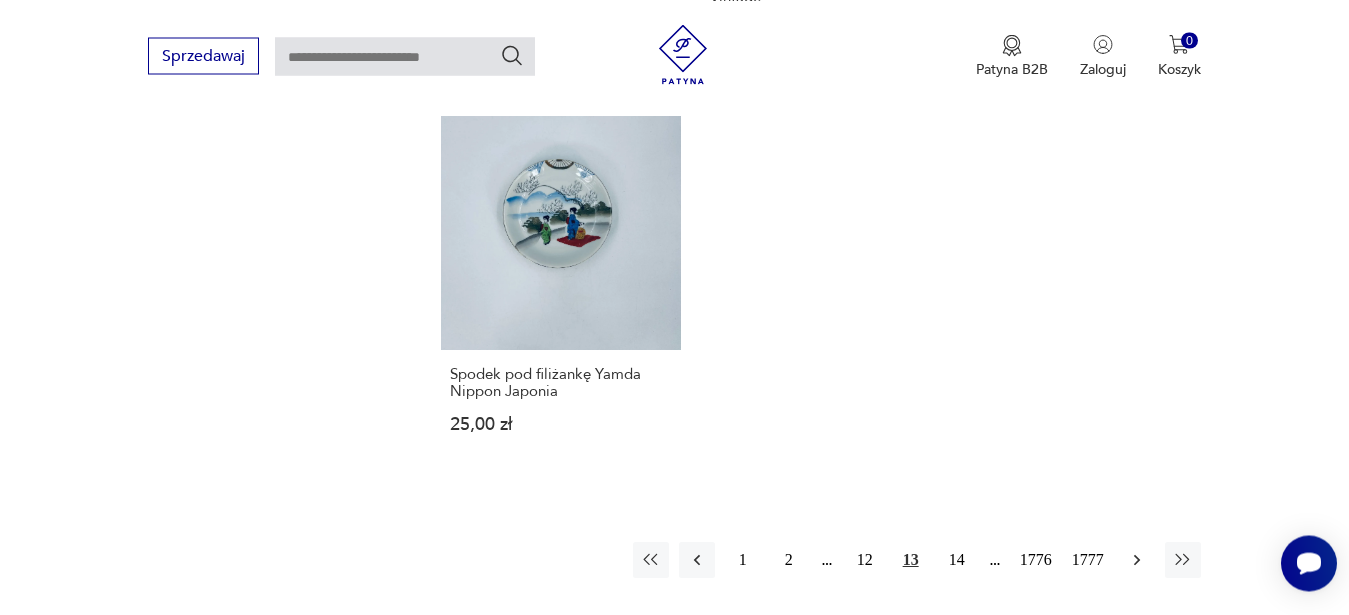click 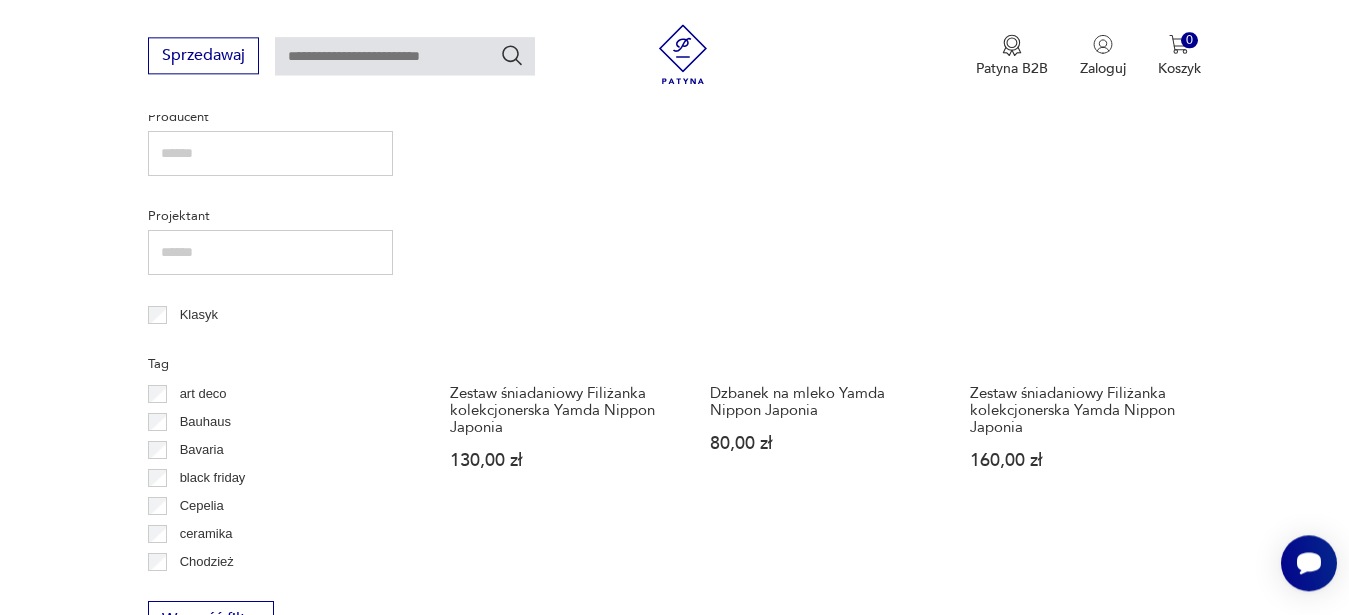 scroll, scrollTop: 923, scrollLeft: 0, axis: vertical 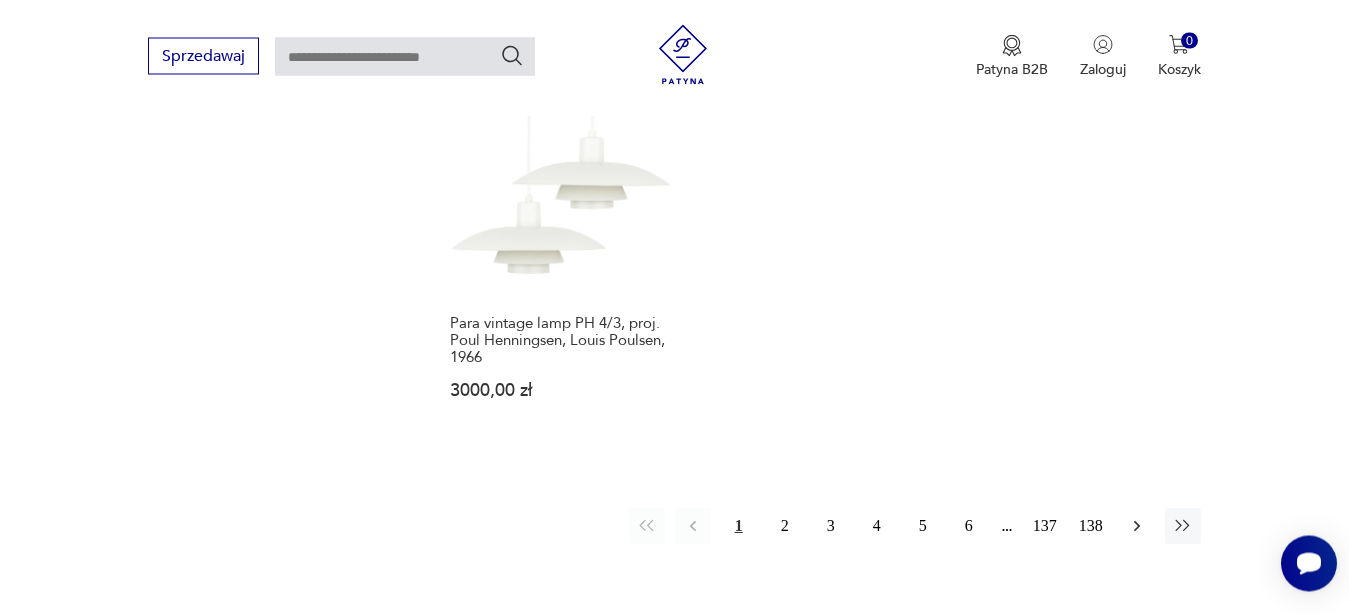 click 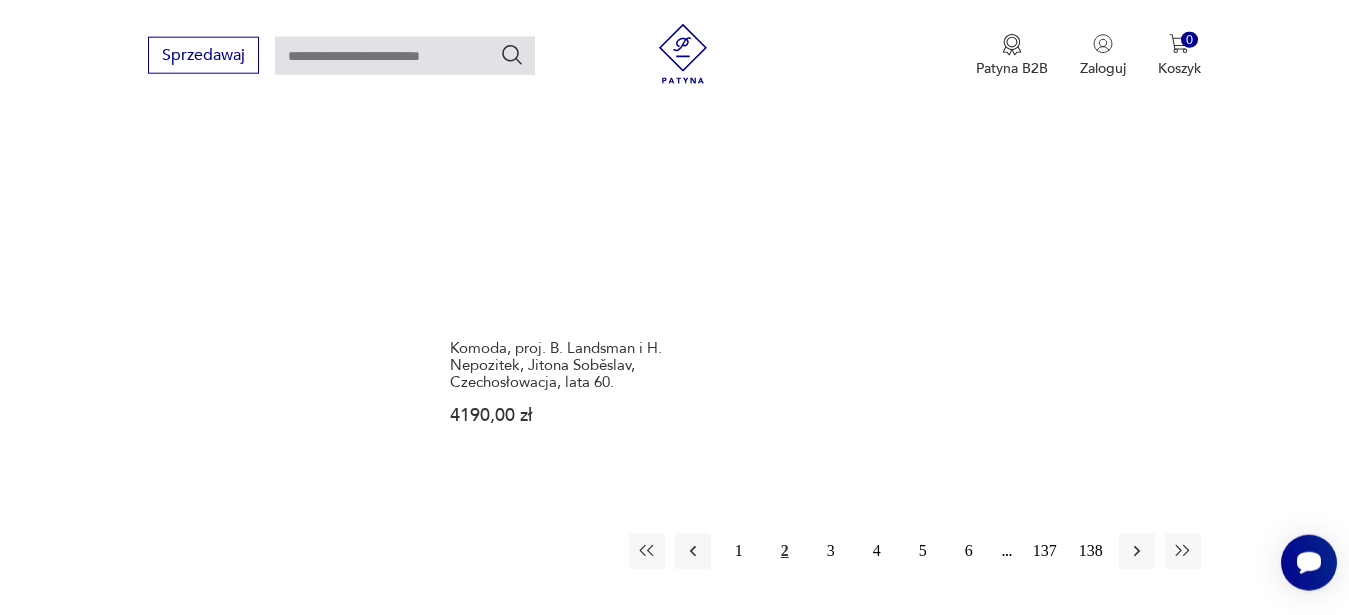 scroll, scrollTop: 2473, scrollLeft: 0, axis: vertical 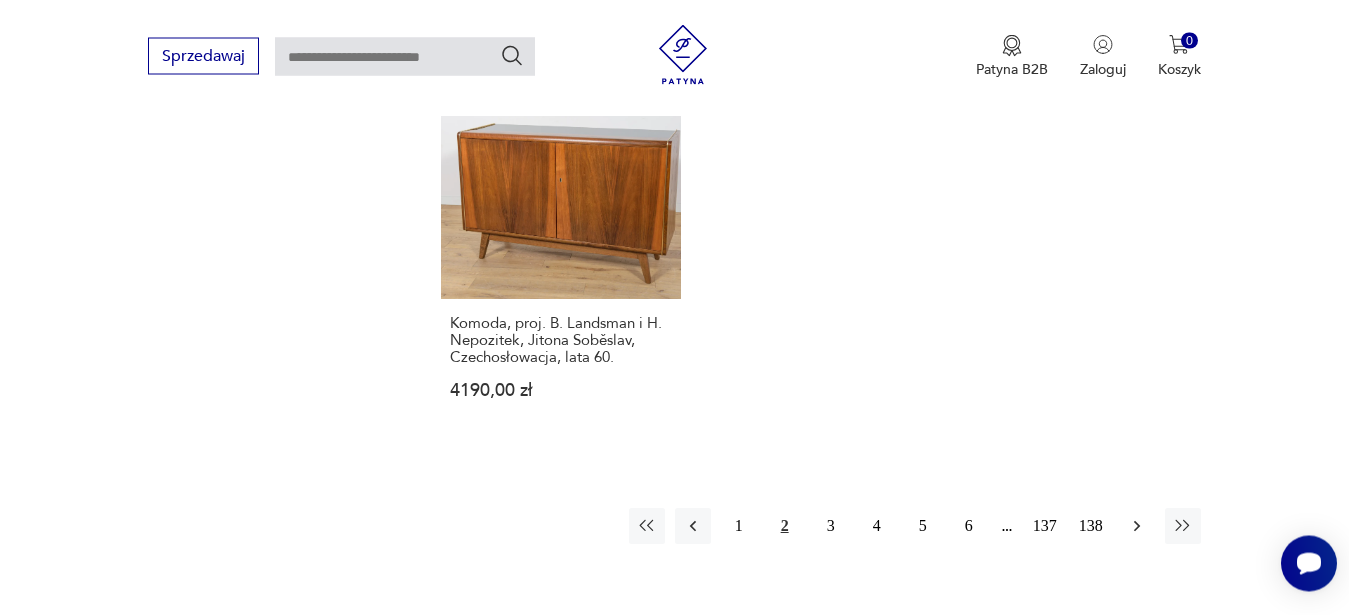 click 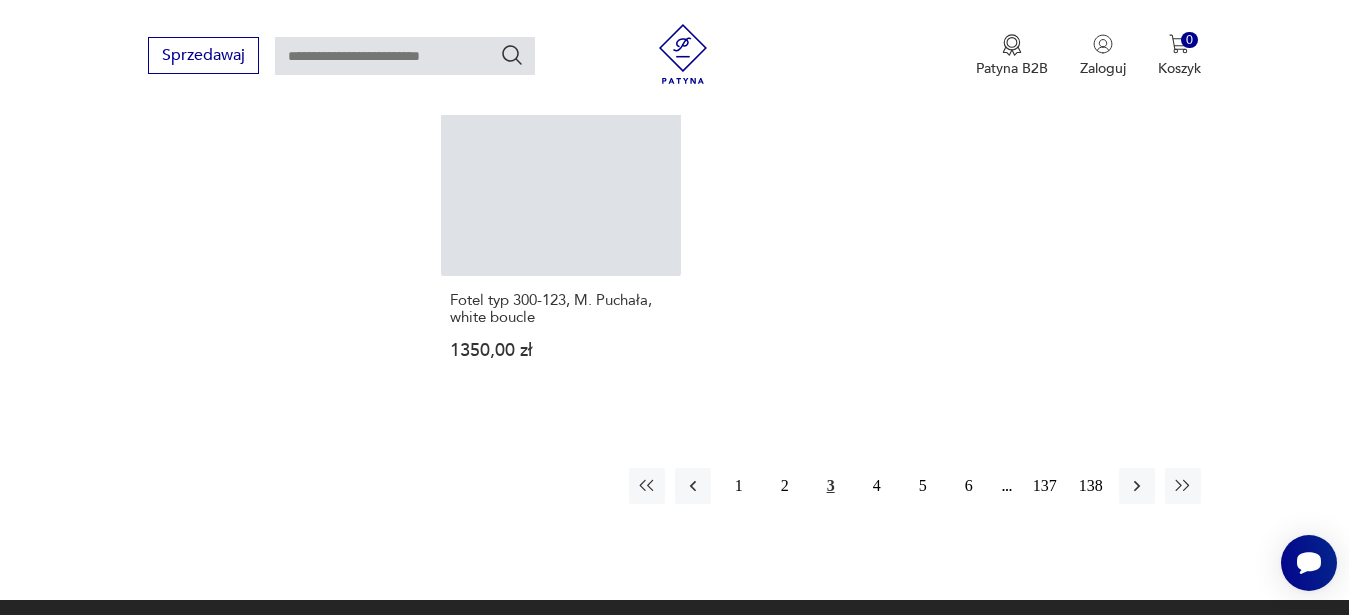 scroll, scrollTop: 2524, scrollLeft: 0, axis: vertical 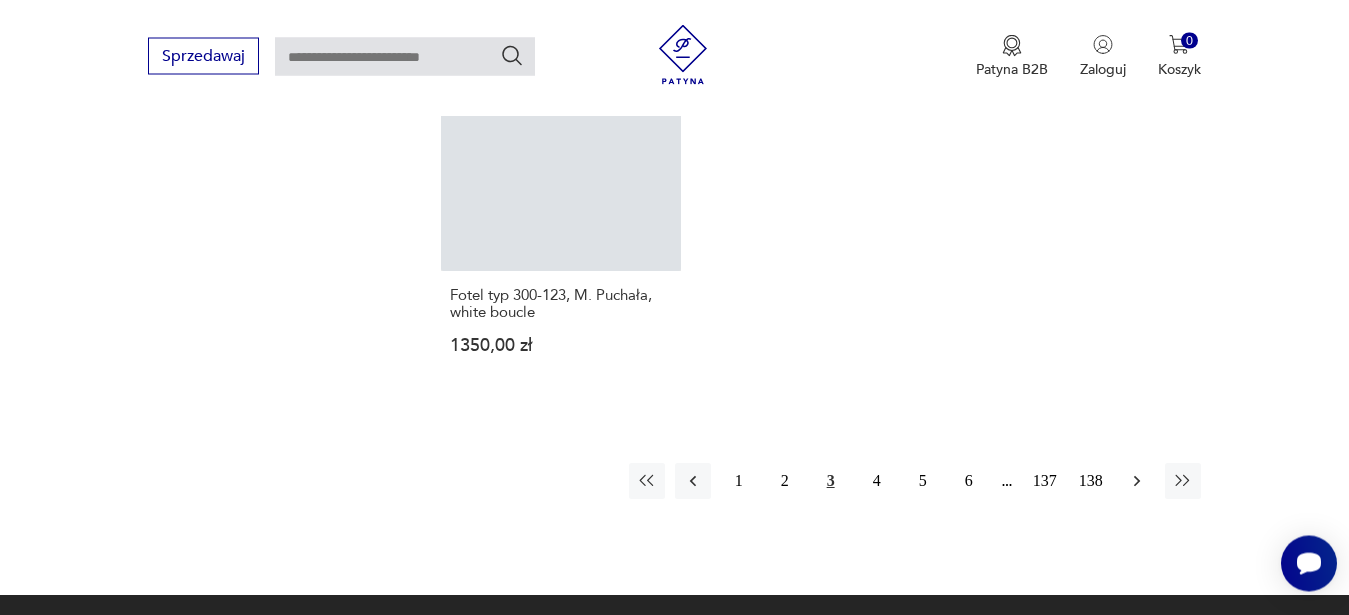 click 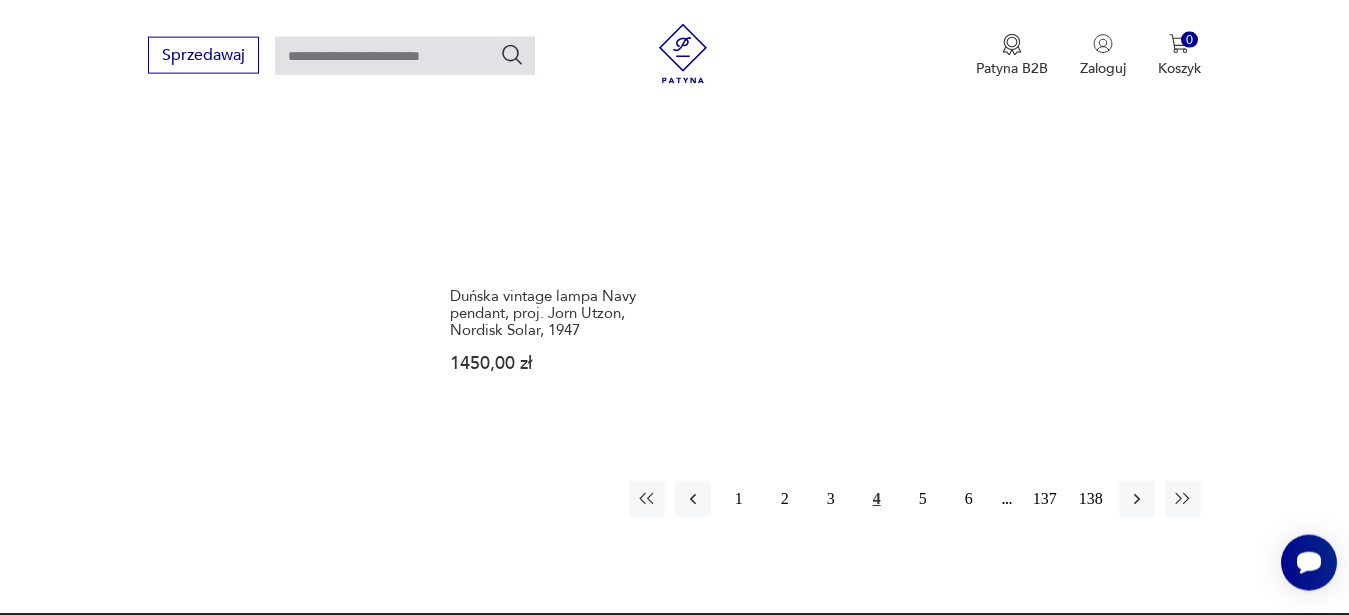 scroll, scrollTop: 2490, scrollLeft: 0, axis: vertical 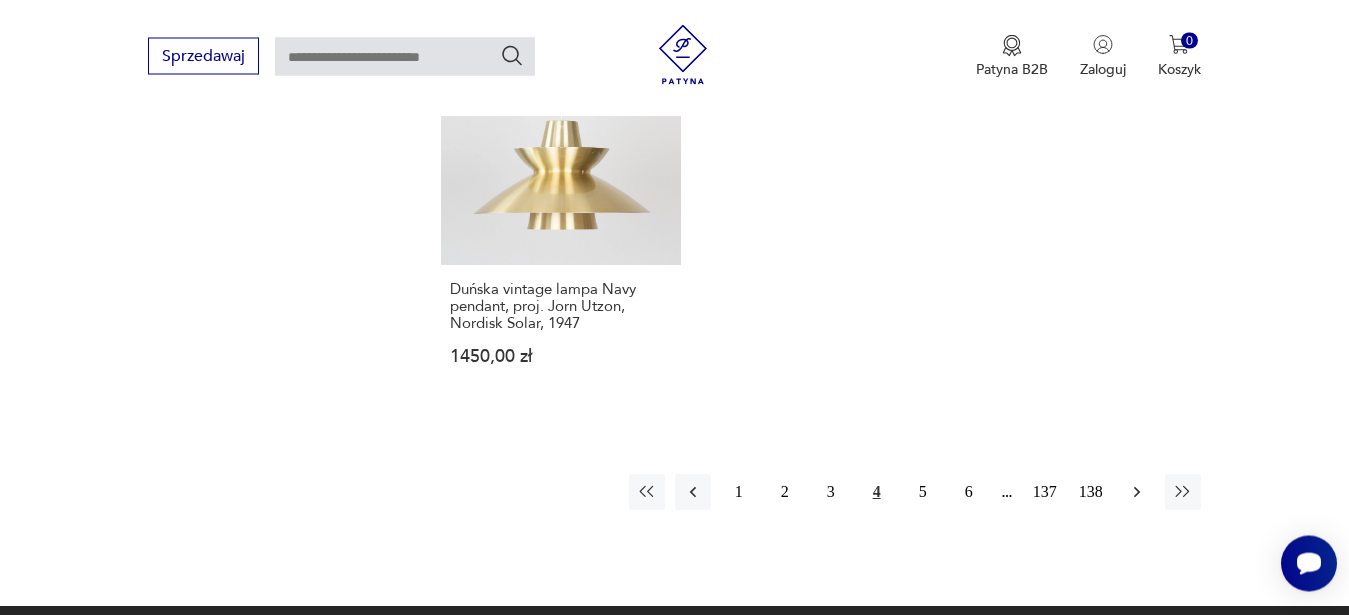 click 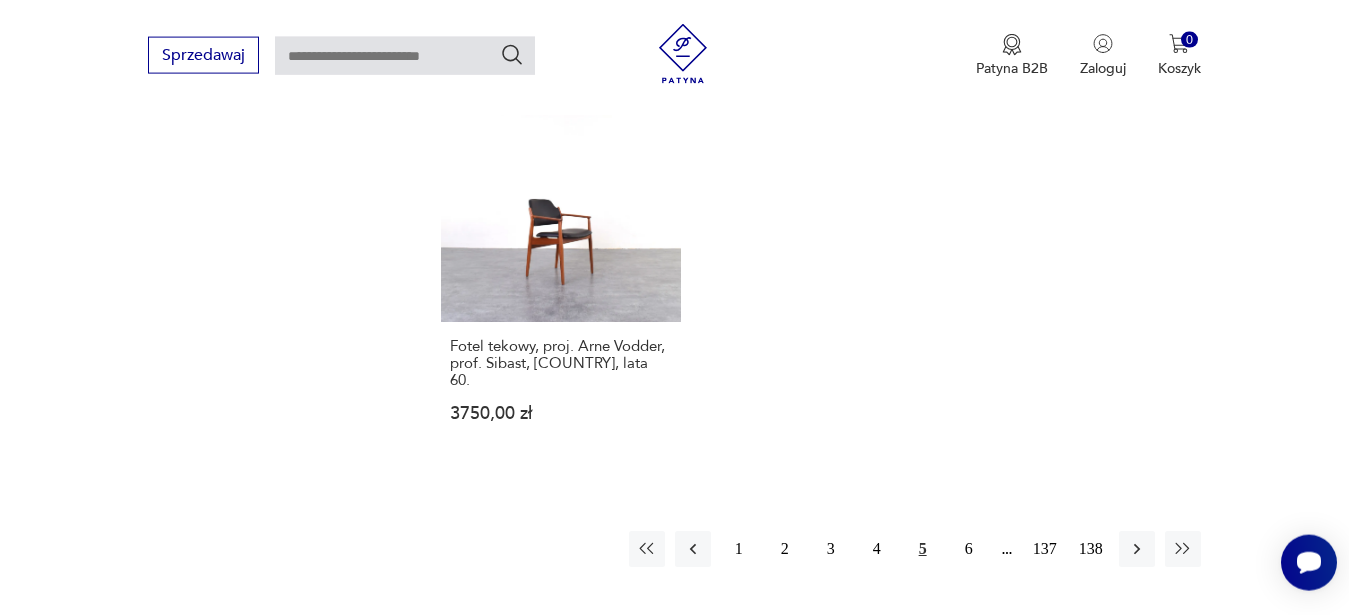 scroll, scrollTop: 2524, scrollLeft: 0, axis: vertical 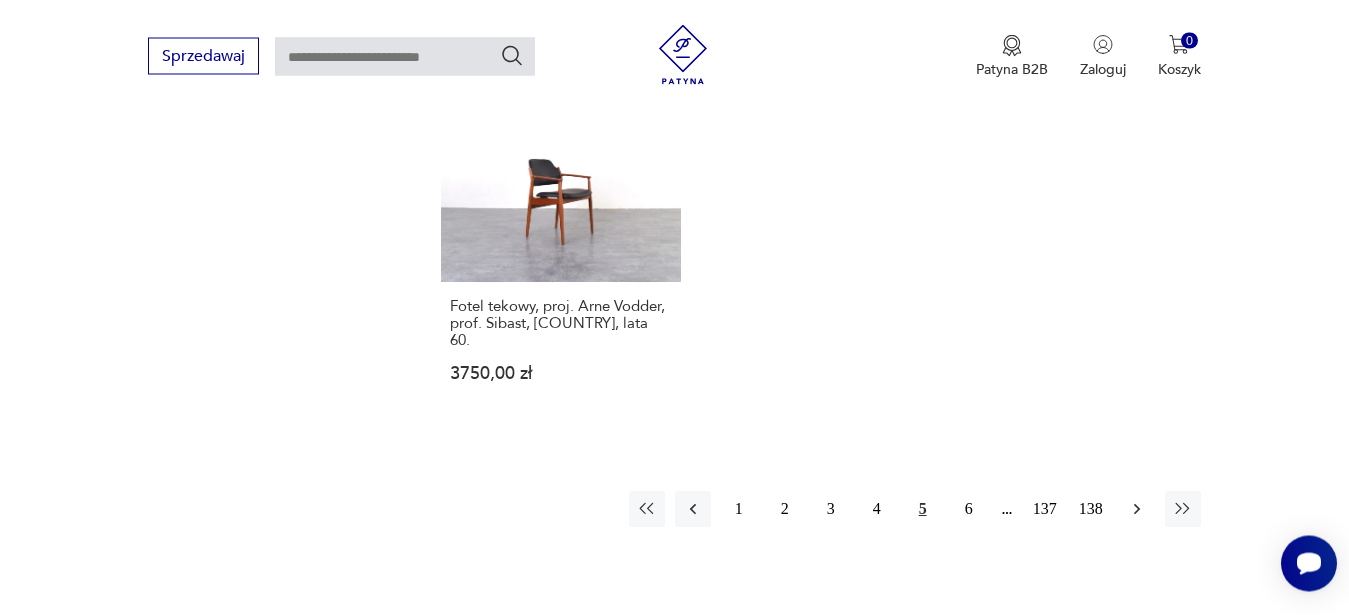 click 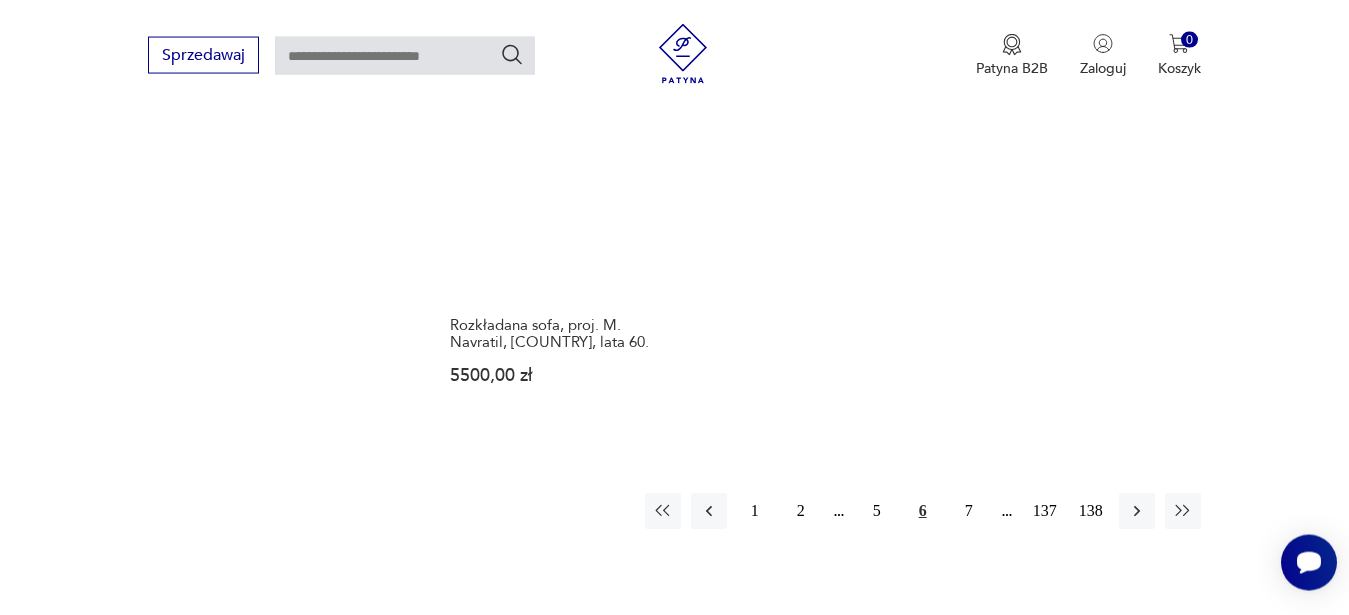 scroll, scrollTop: 2524, scrollLeft: 0, axis: vertical 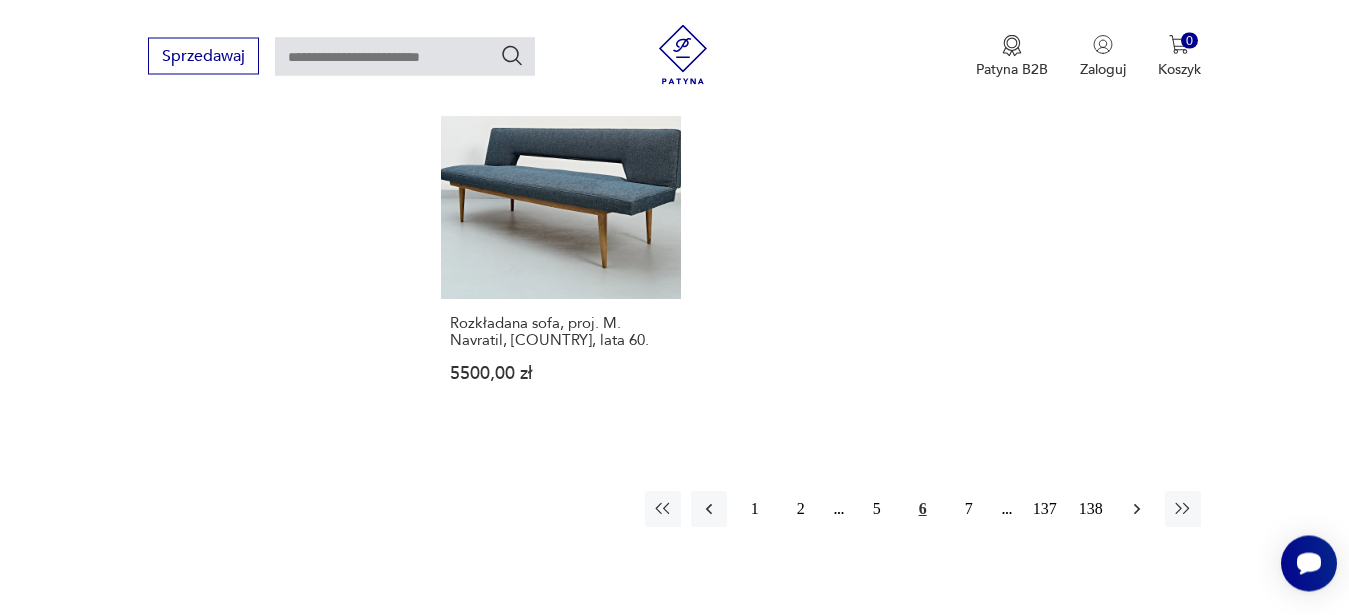 click 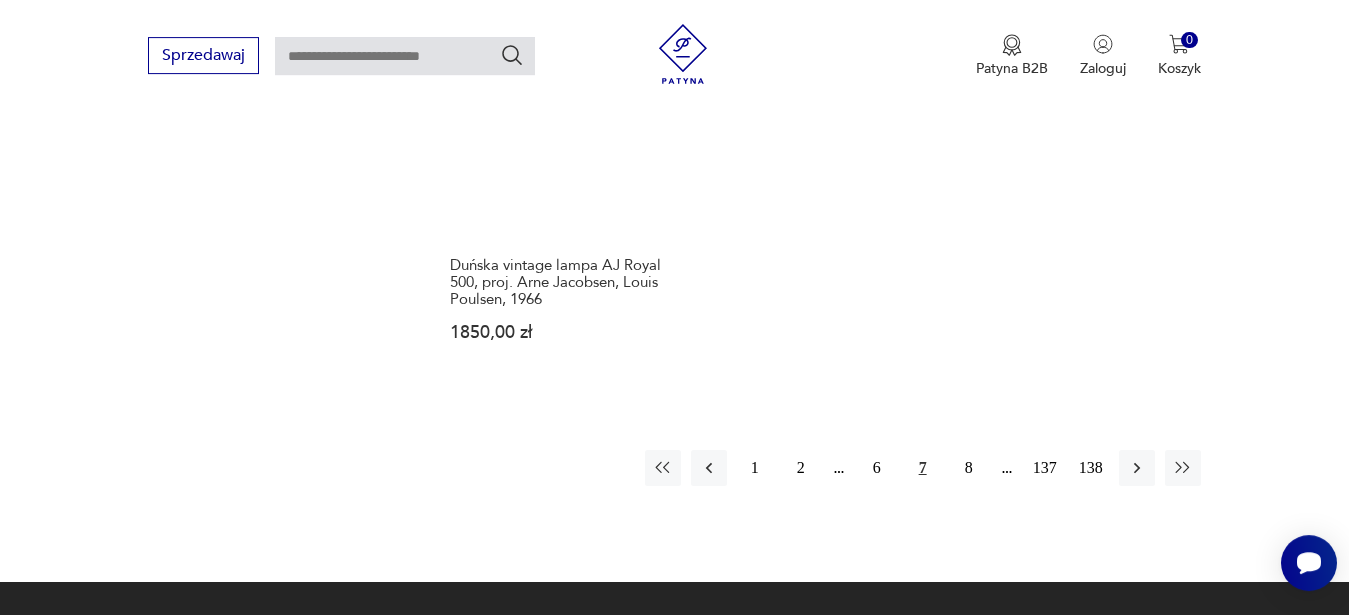 scroll, scrollTop: 2541, scrollLeft: 0, axis: vertical 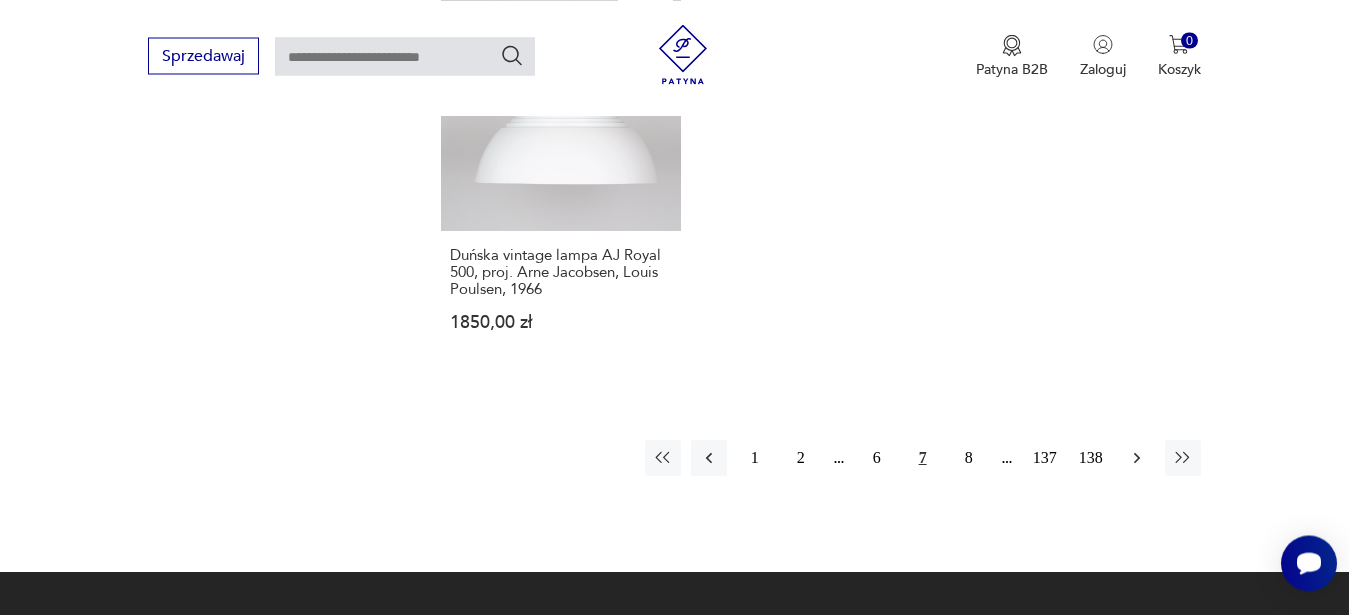 click 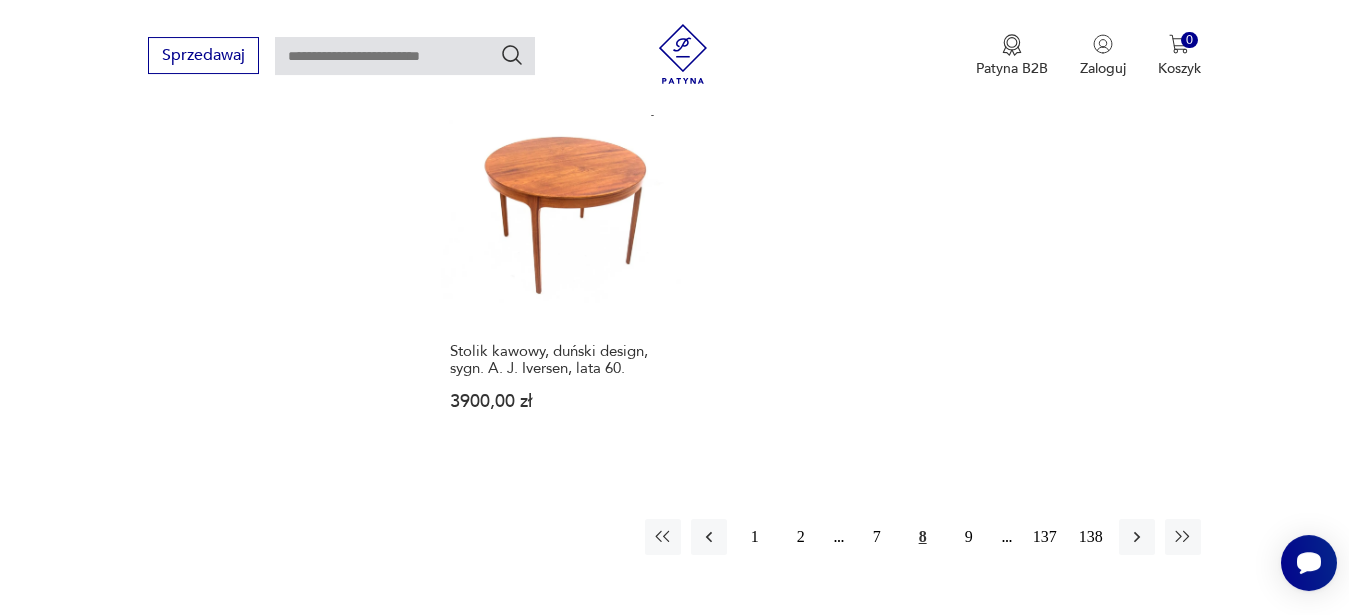 scroll, scrollTop: 2490, scrollLeft: 0, axis: vertical 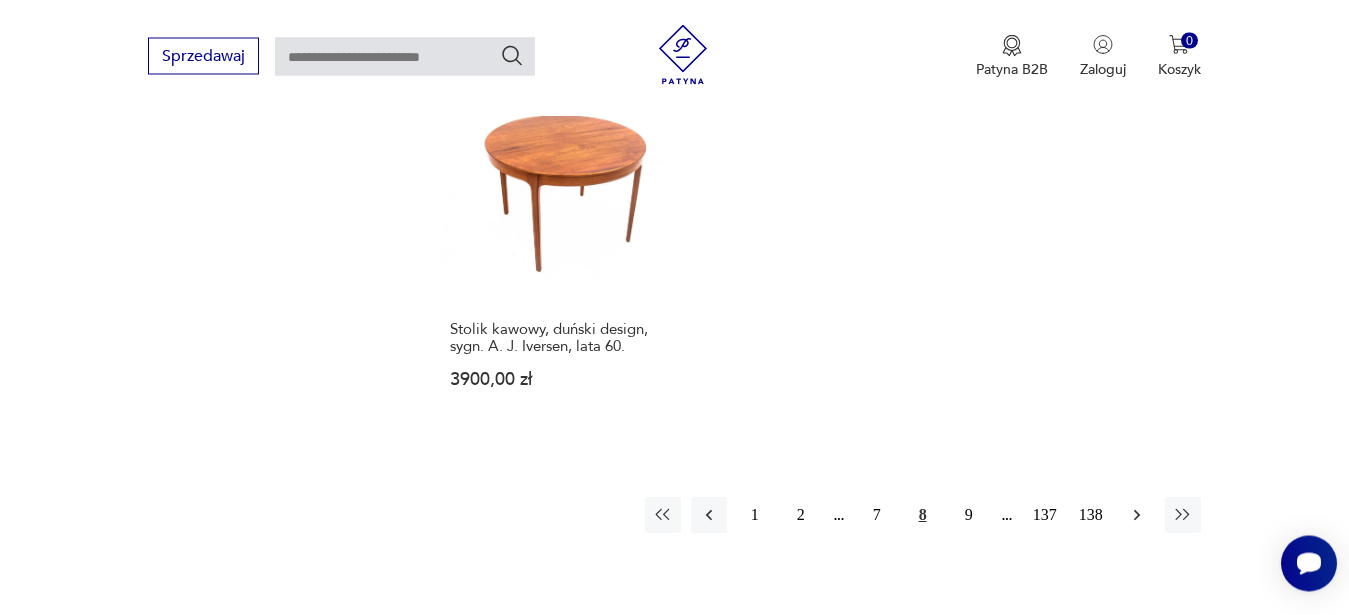 click 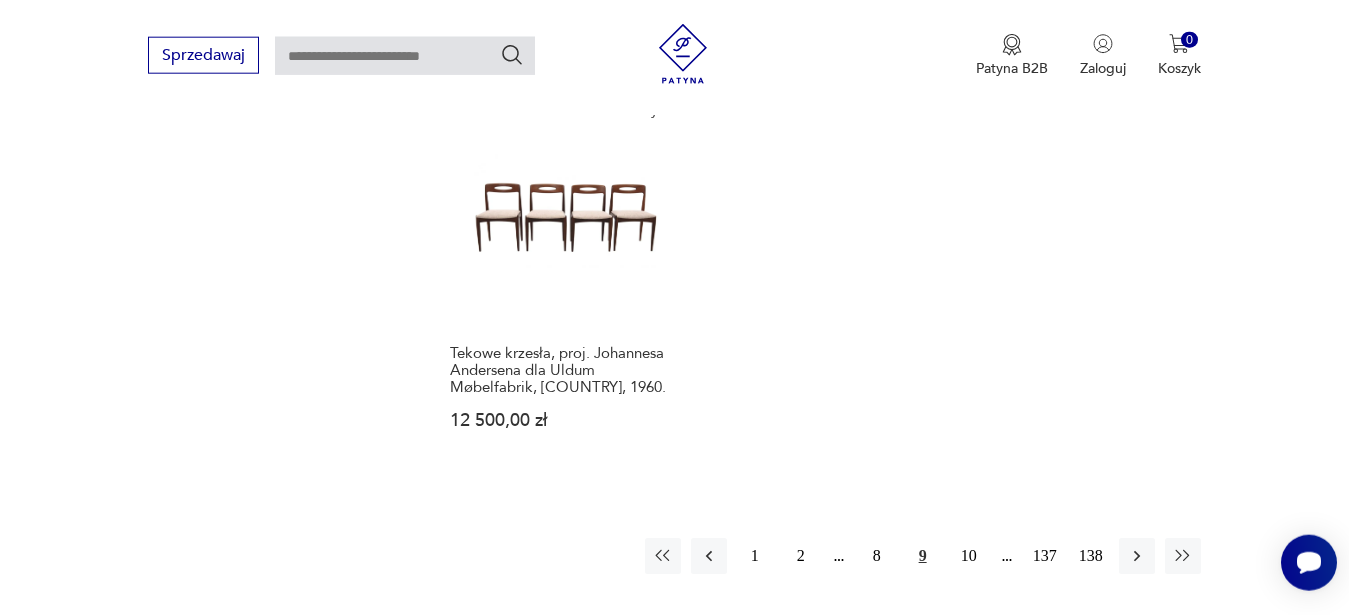 scroll, scrollTop: 2422, scrollLeft: 0, axis: vertical 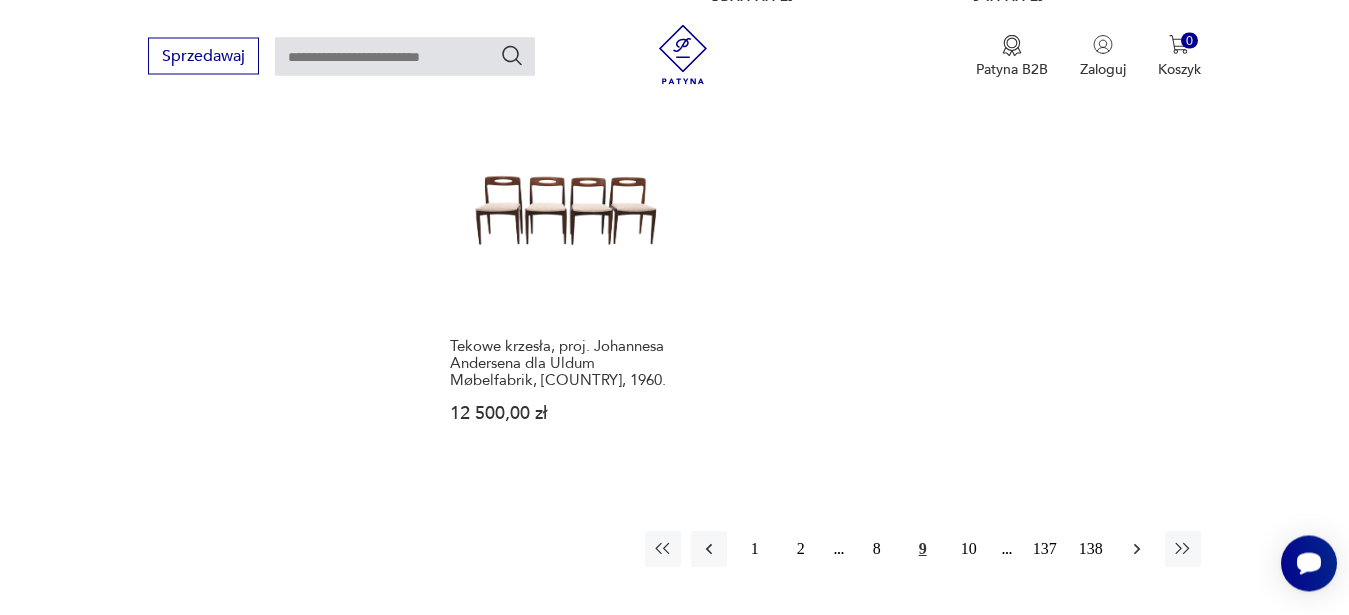 click 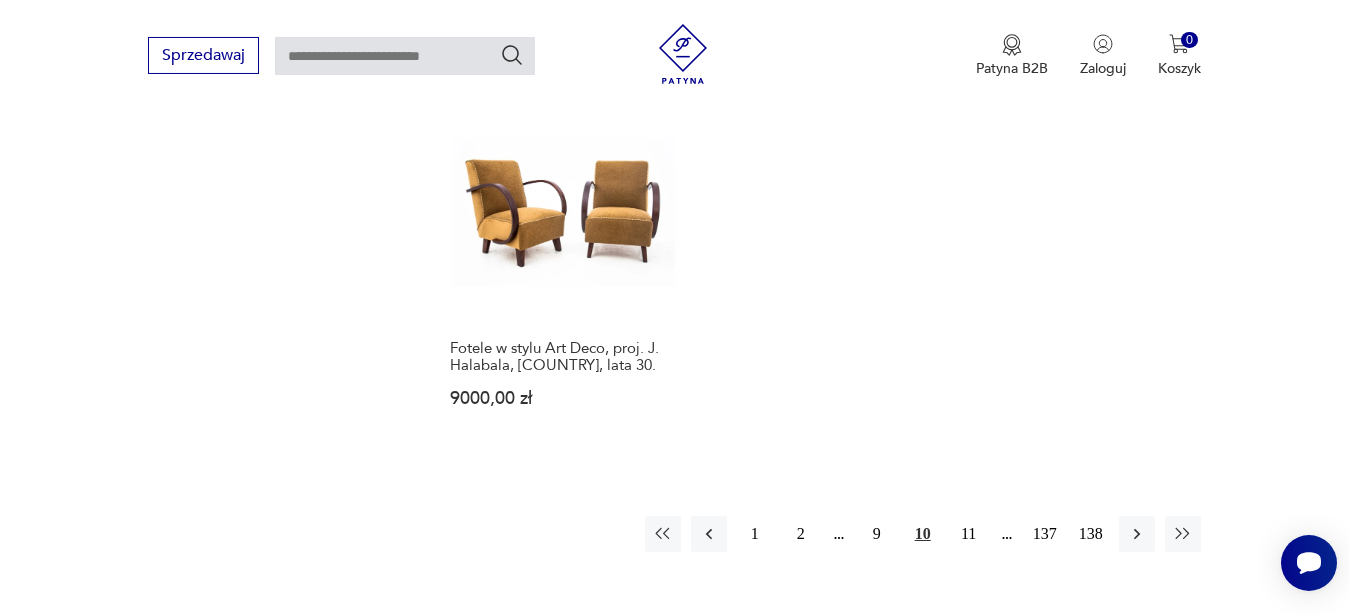 scroll, scrollTop: 2439, scrollLeft: 0, axis: vertical 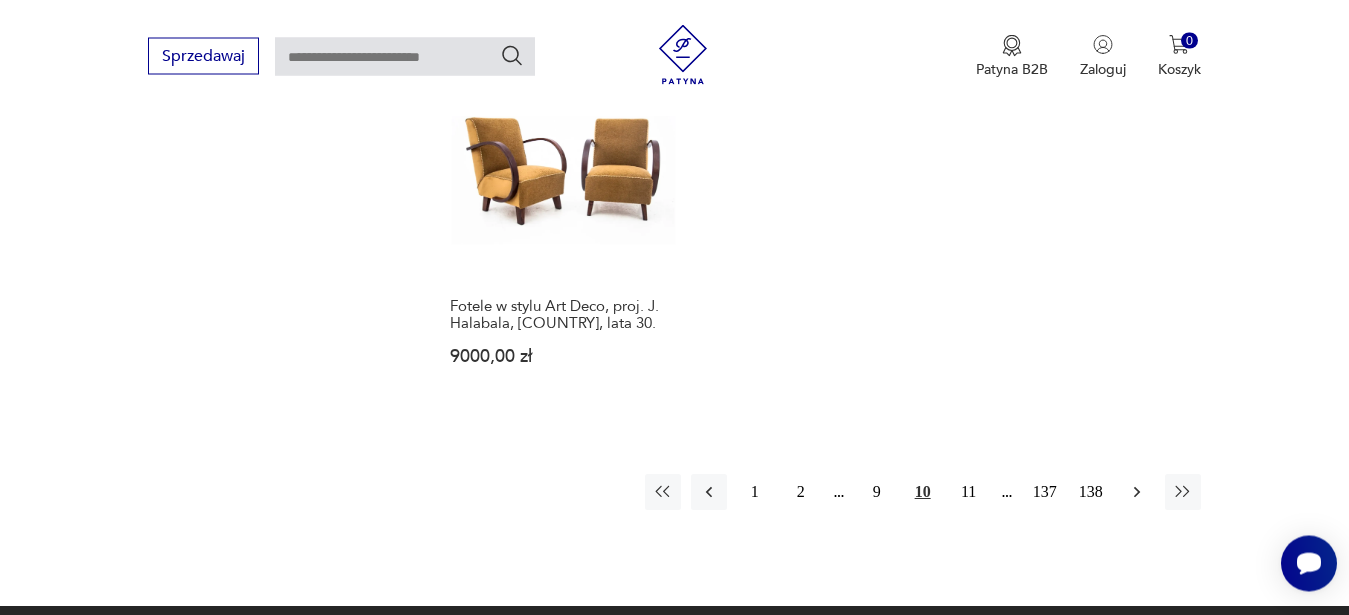 click at bounding box center [1137, 492] 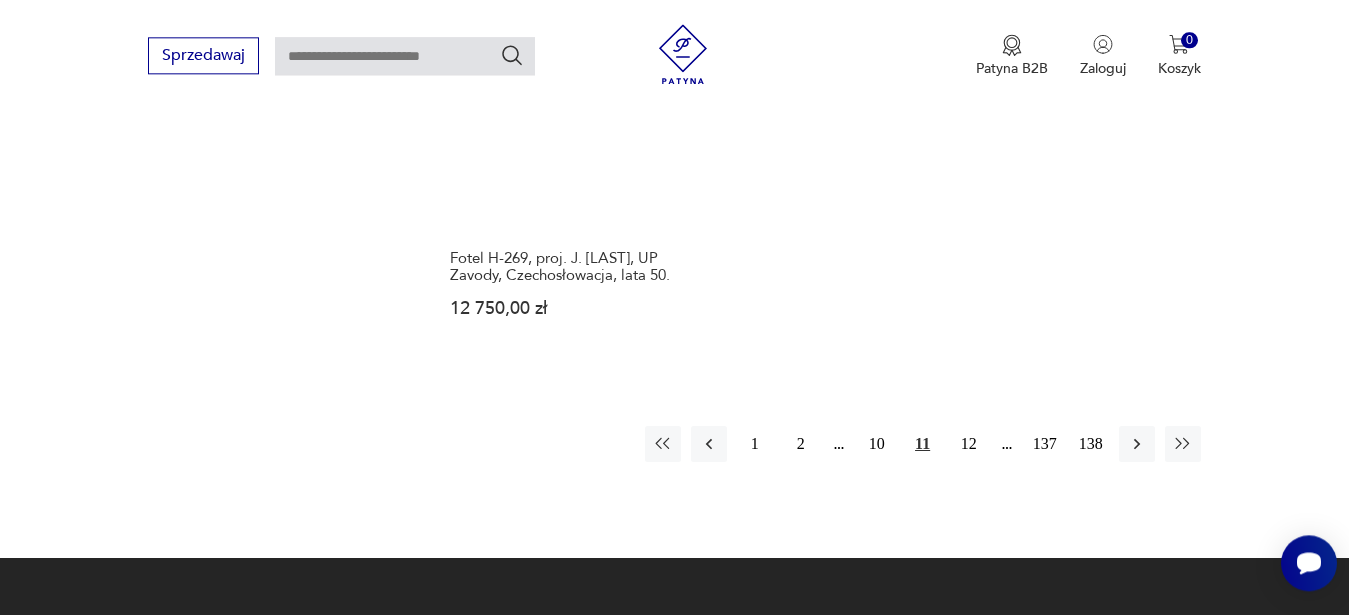 scroll, scrollTop: 2524, scrollLeft: 0, axis: vertical 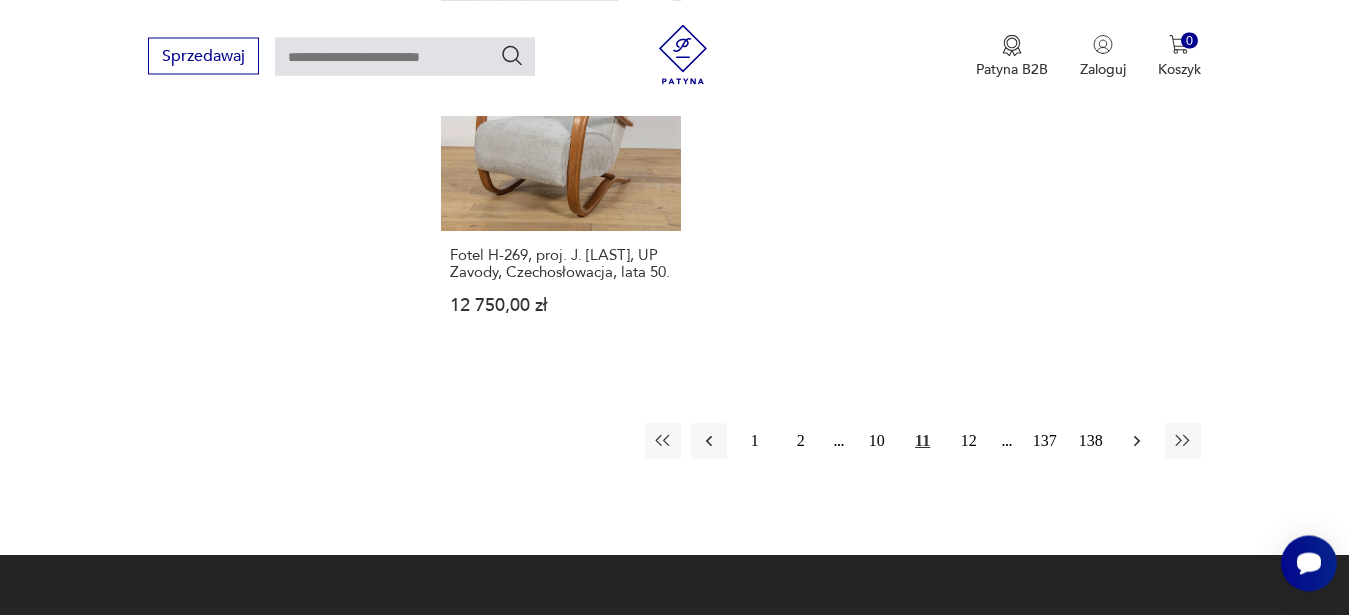 click 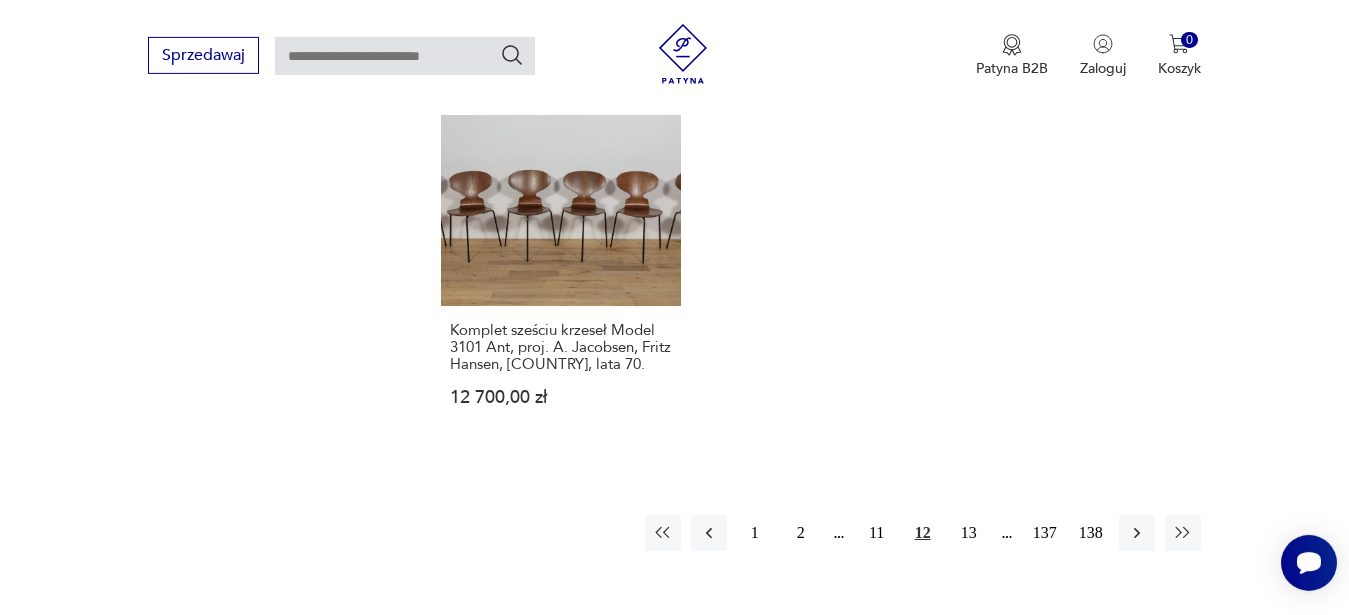 scroll, scrollTop: 2524, scrollLeft: 0, axis: vertical 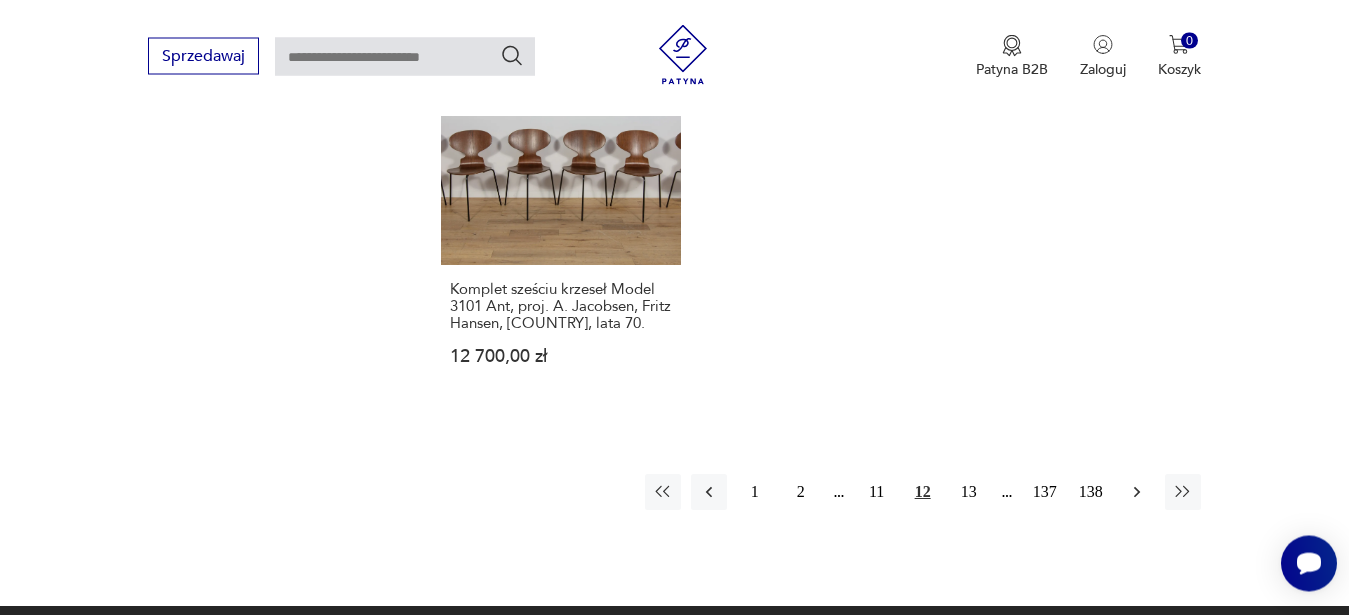 click 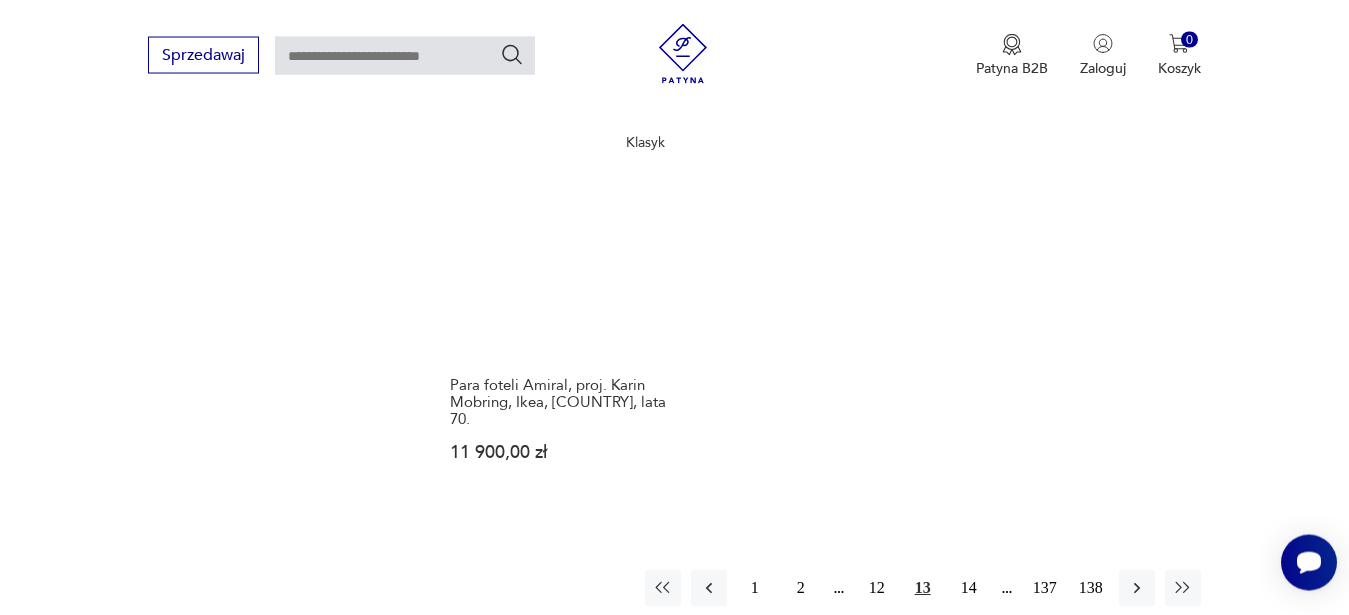 scroll, scrollTop: 2422, scrollLeft: 0, axis: vertical 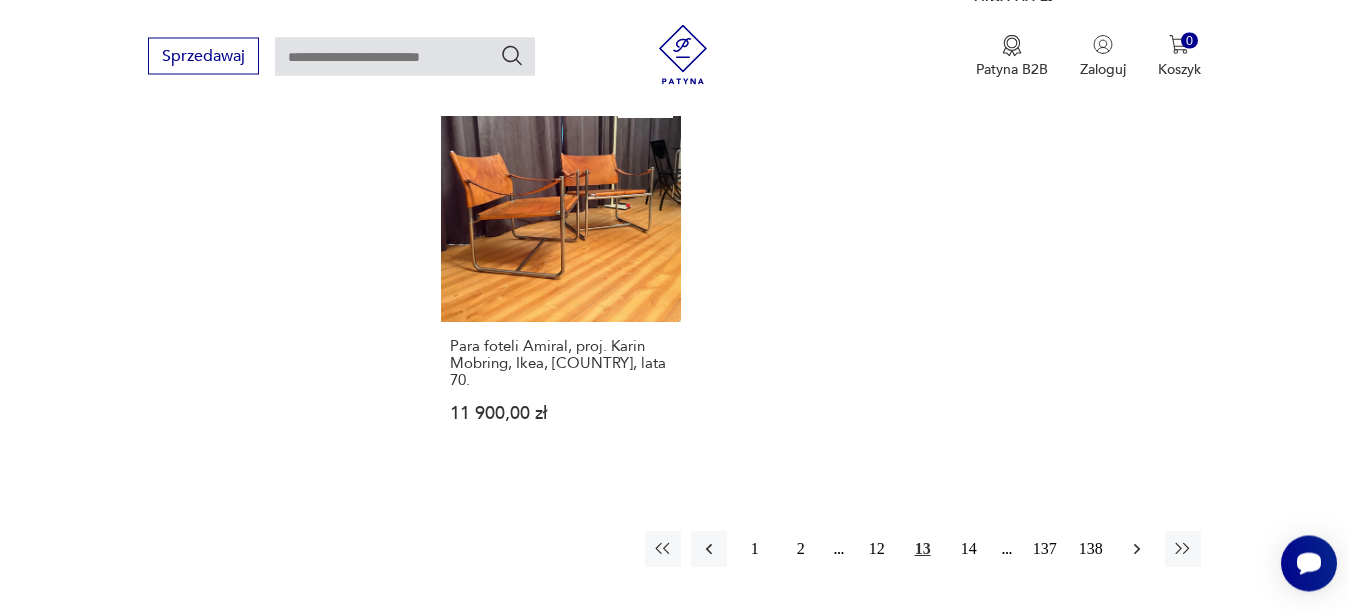 click 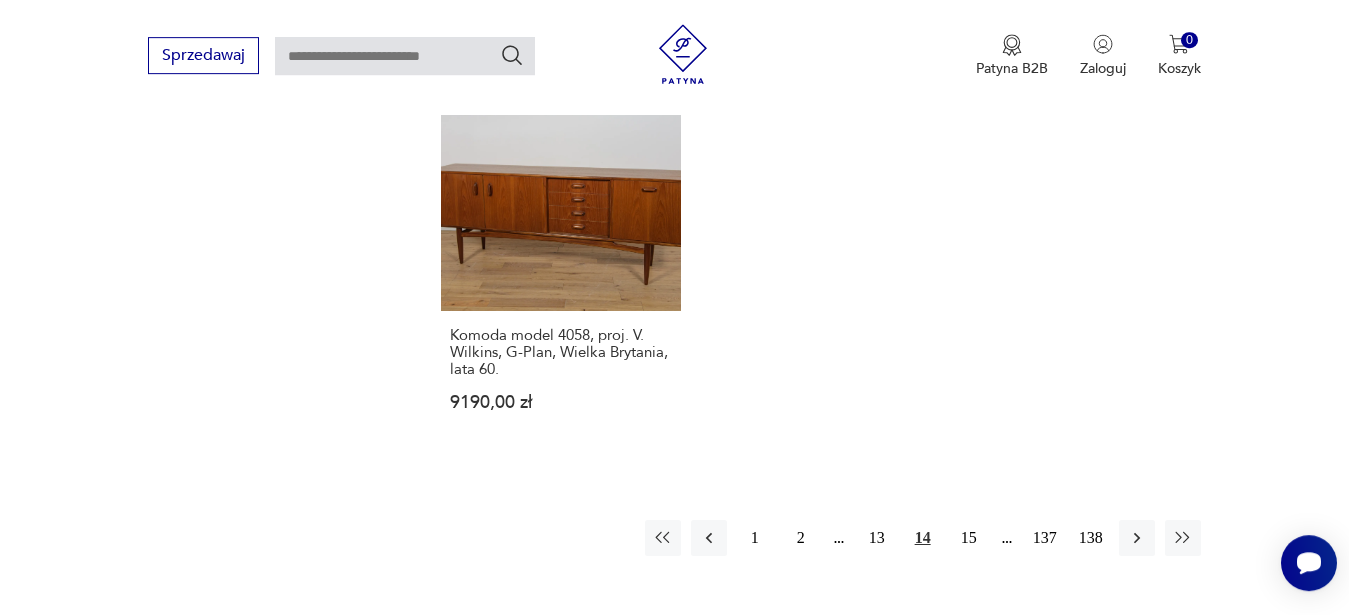 scroll, scrollTop: 2558, scrollLeft: 0, axis: vertical 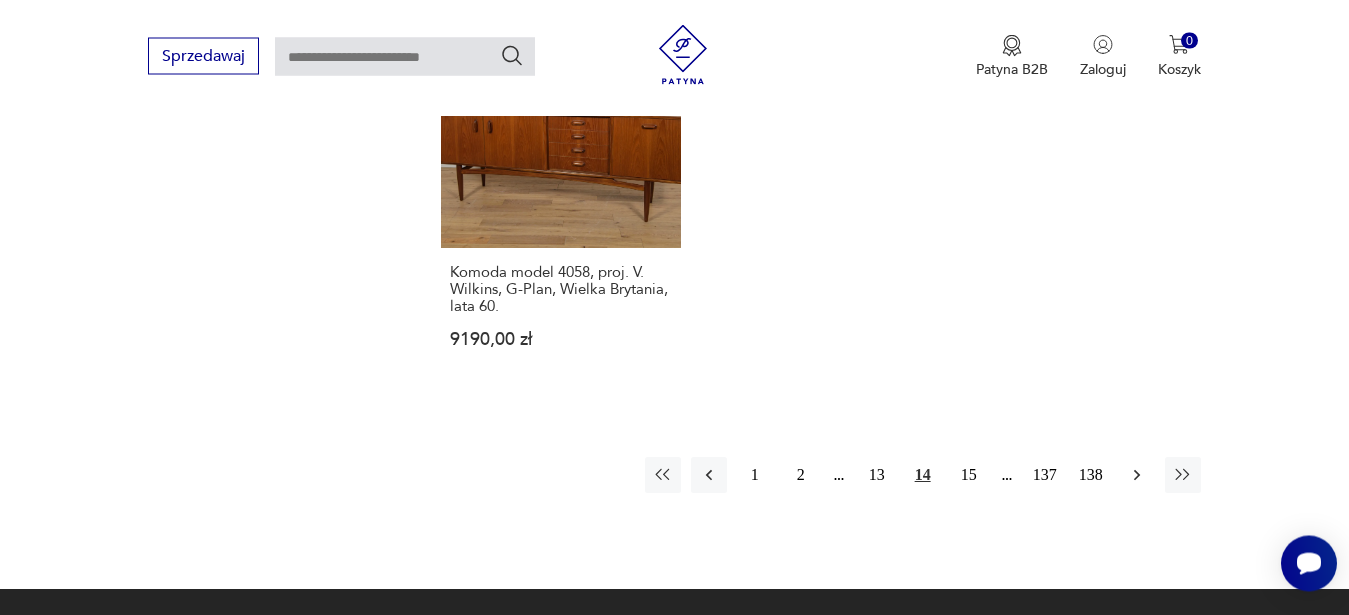 click 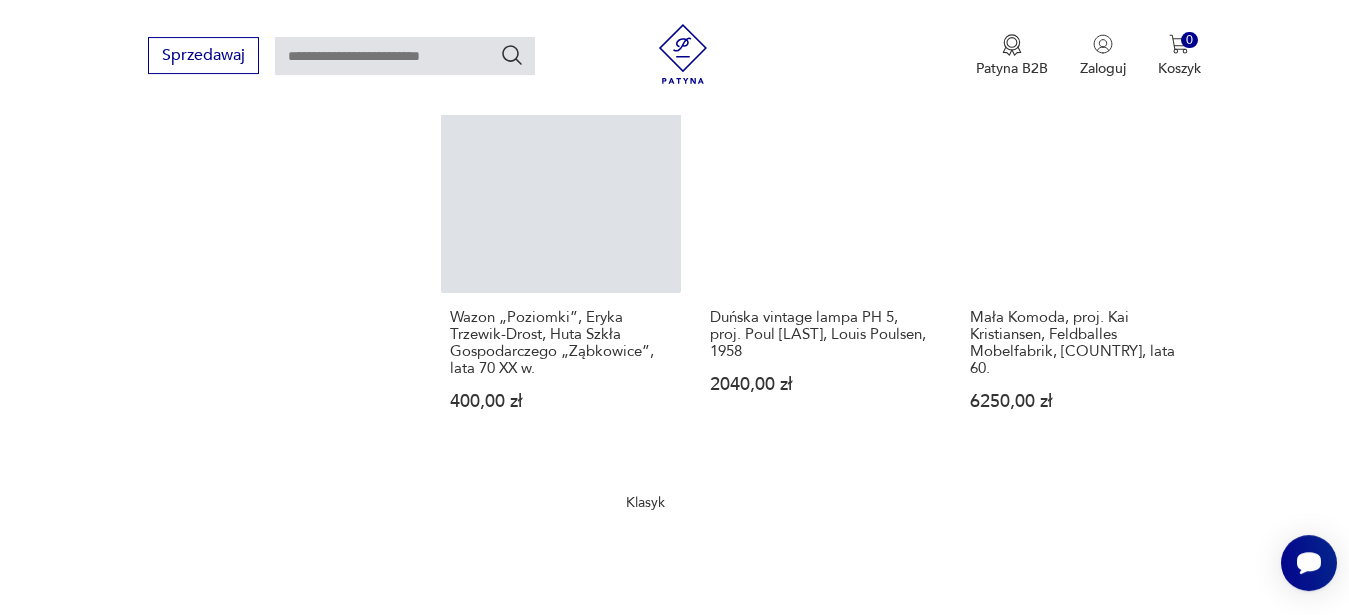scroll, scrollTop: 2116, scrollLeft: 0, axis: vertical 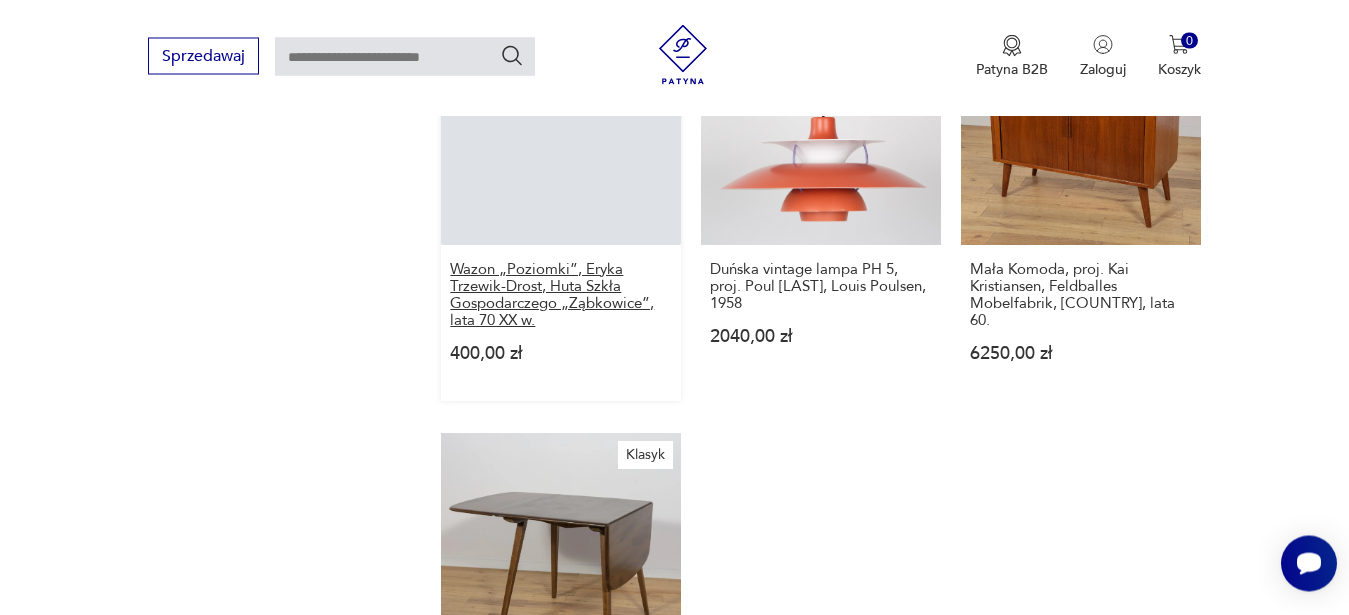 click on "Wazon „Poziomki”, Eryka Trzewik-Drost, Huta Szkła Gospodarczego „Ząbkowice”, lata 70 XX w." at bounding box center (561, 295) 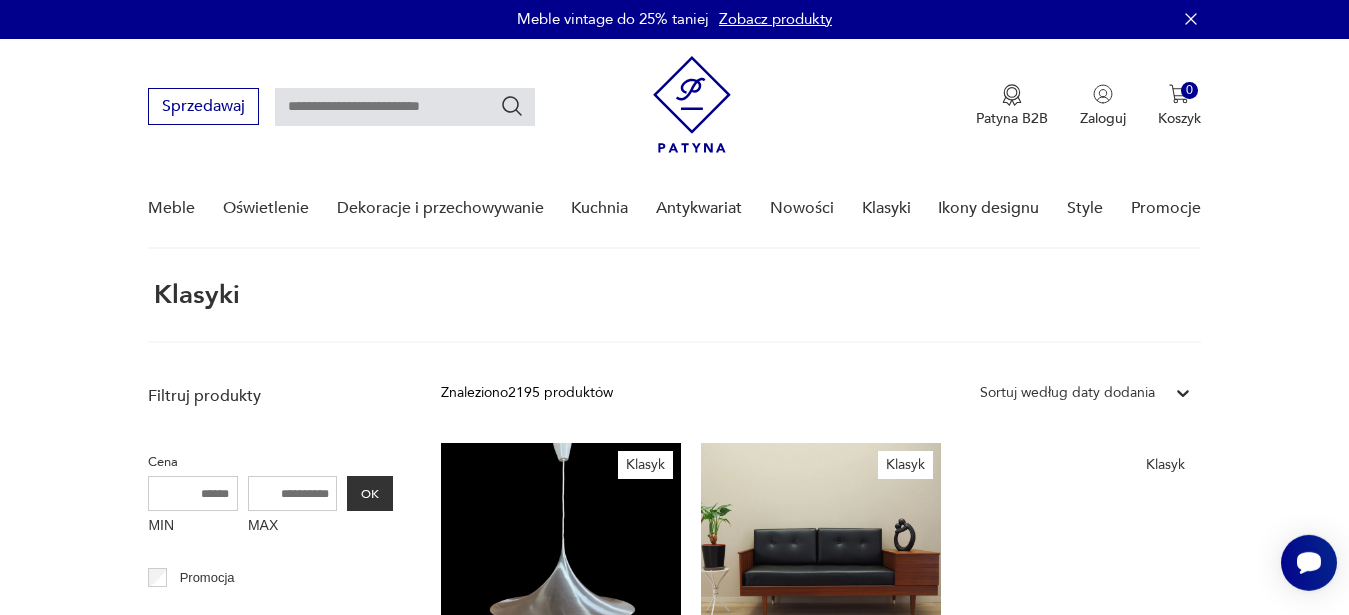 scroll, scrollTop: 0, scrollLeft: 0, axis: both 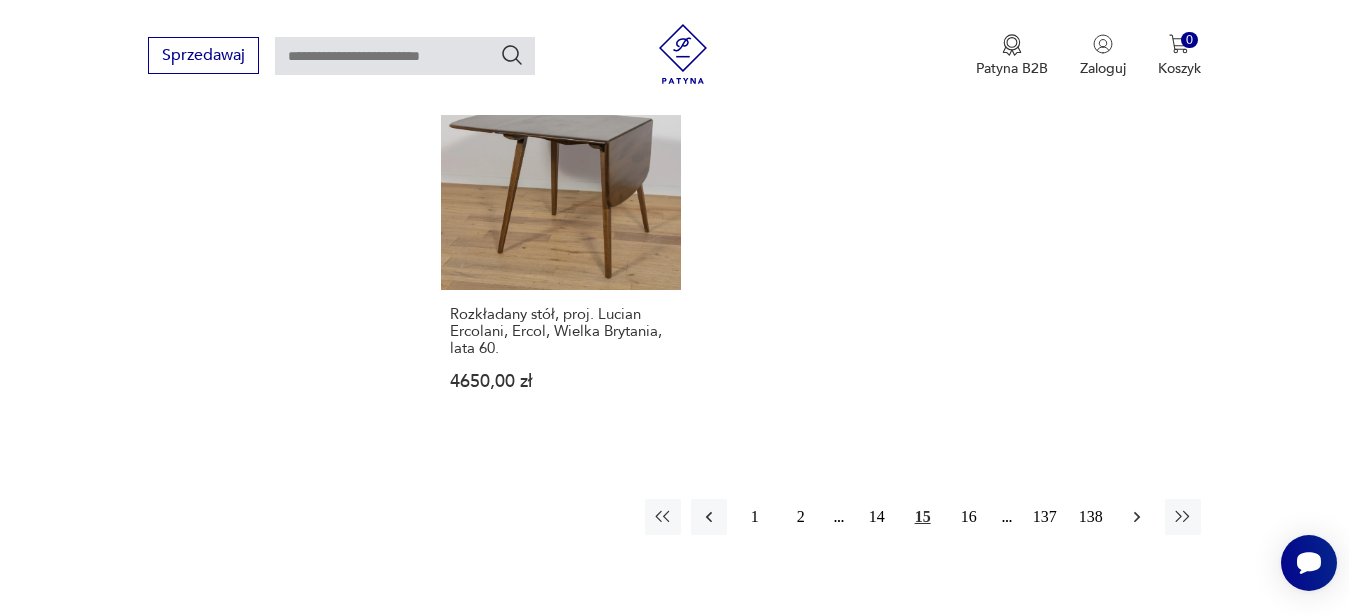 click 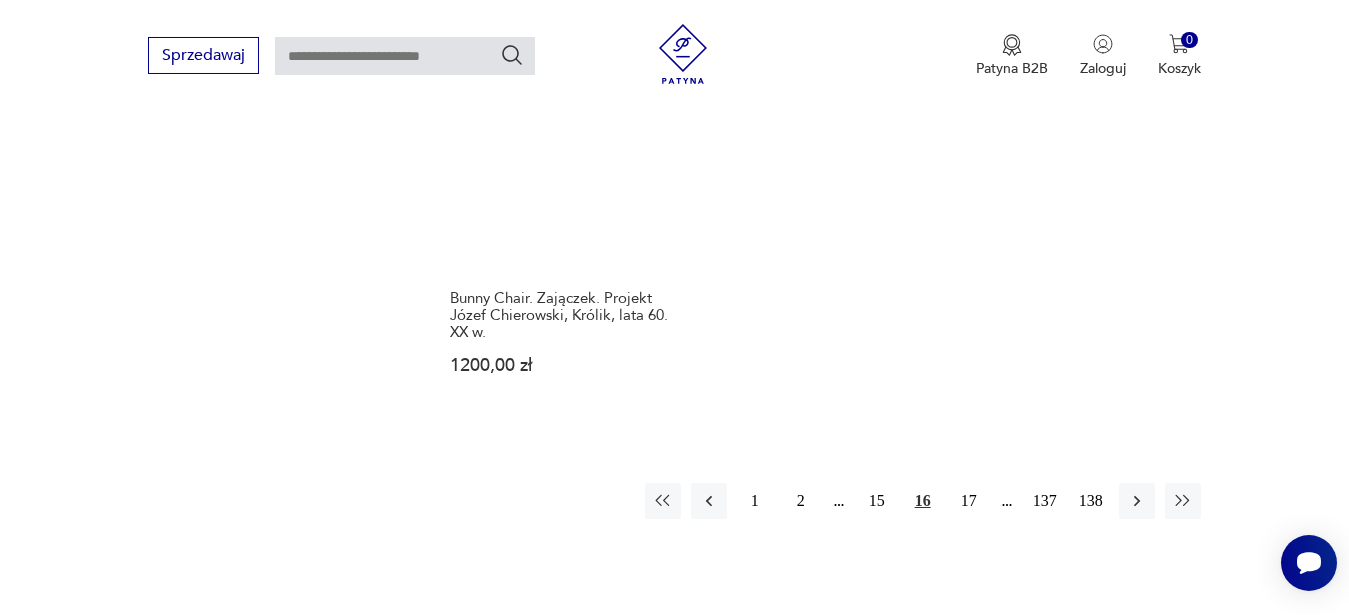 scroll, scrollTop: 2524, scrollLeft: 0, axis: vertical 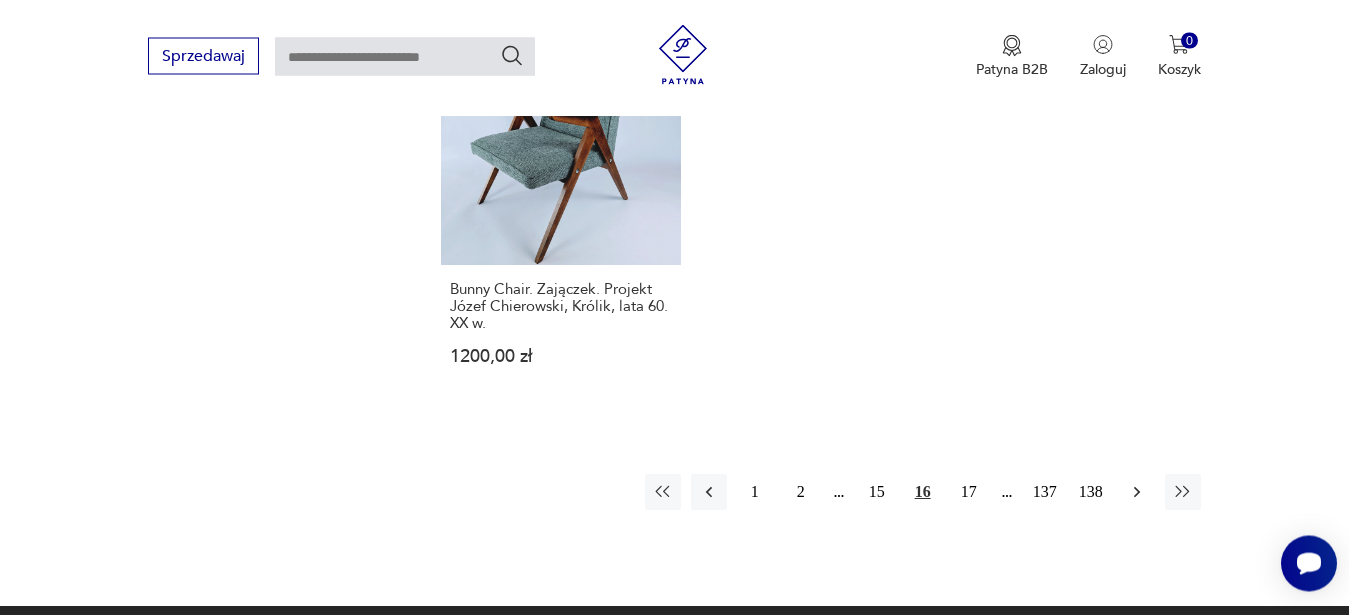 click 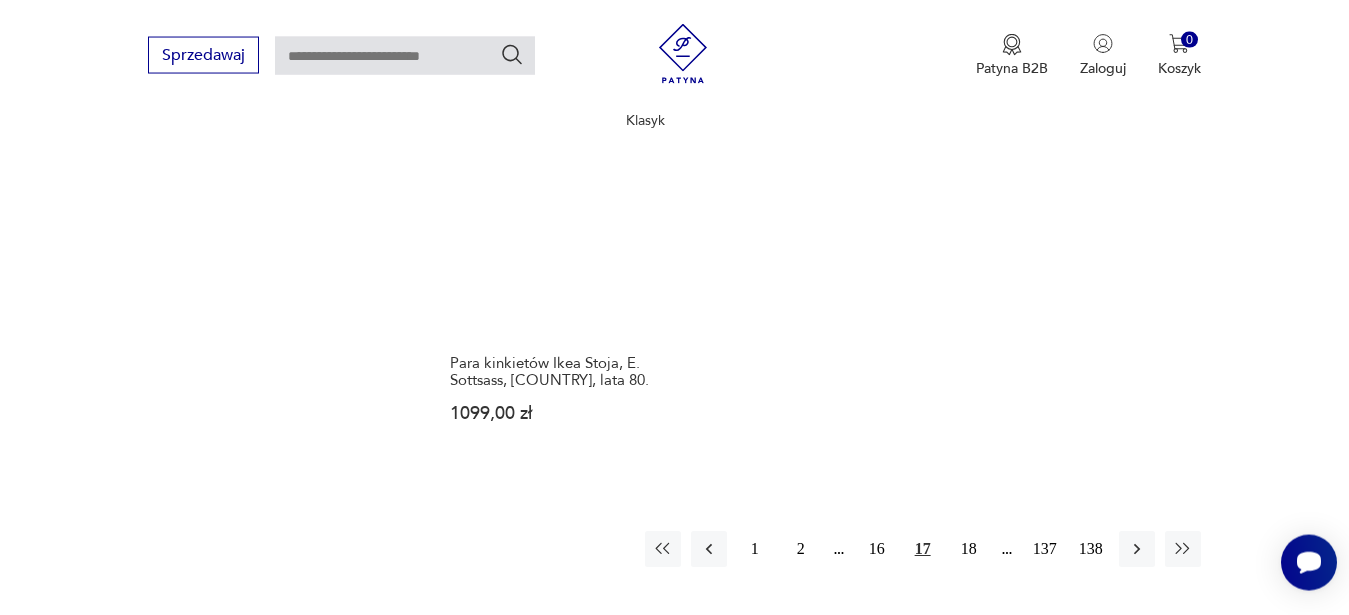 scroll, scrollTop: 2473, scrollLeft: 0, axis: vertical 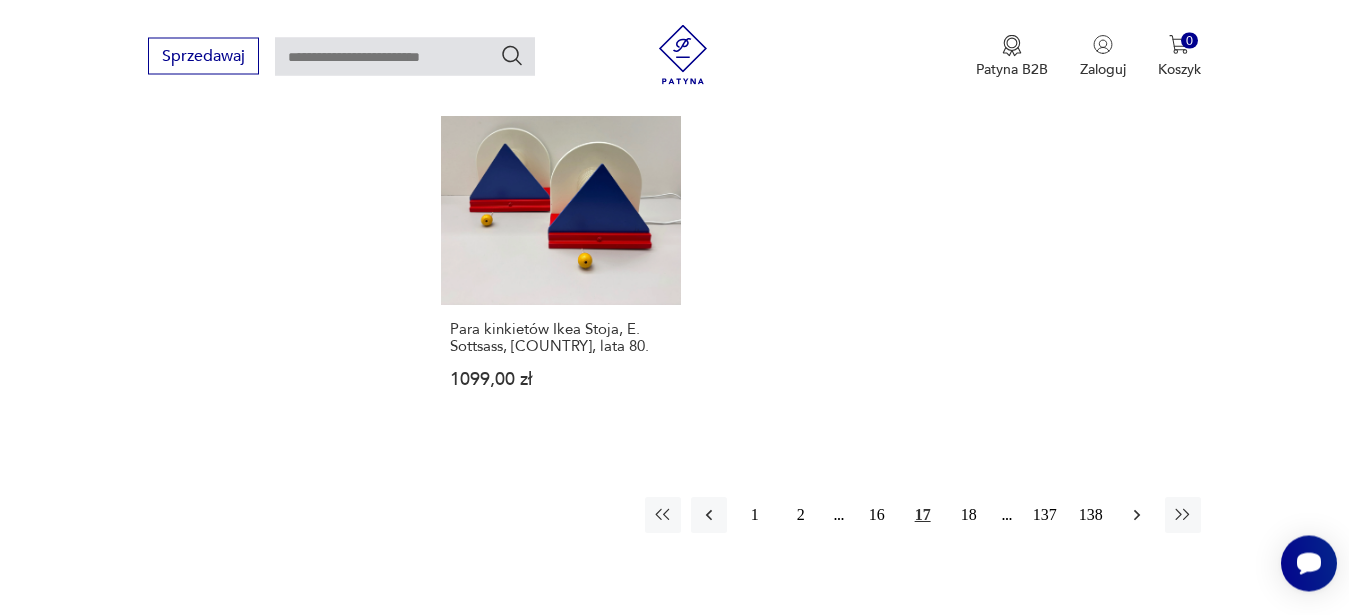 click 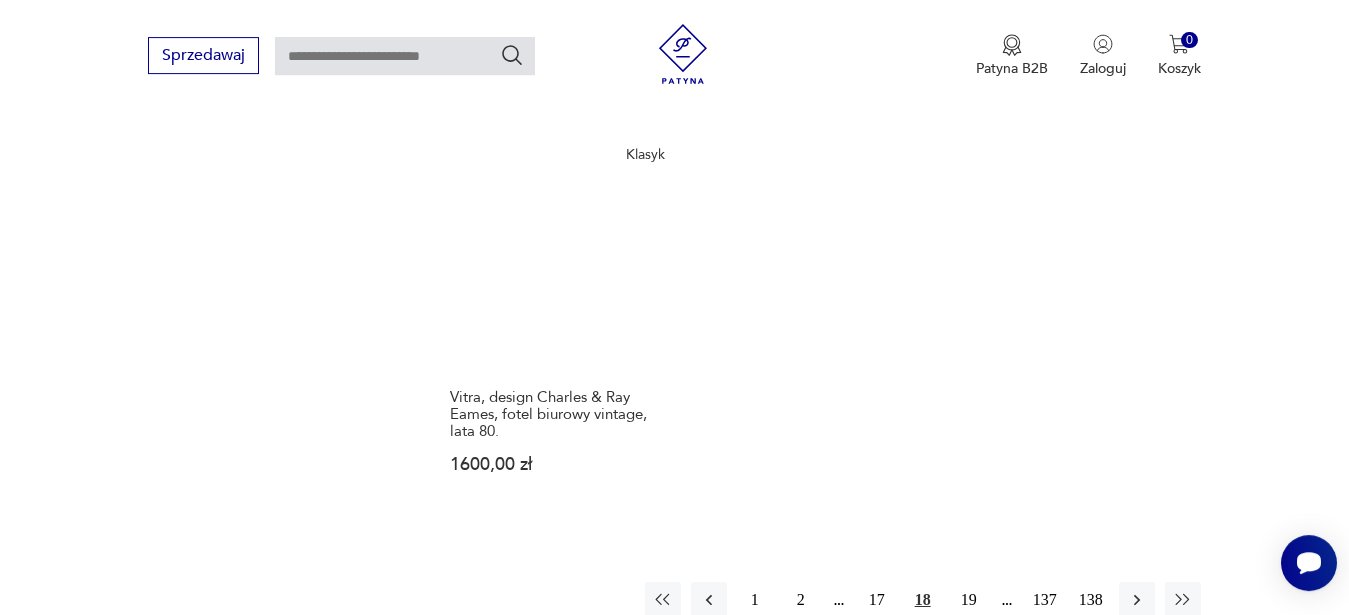scroll, scrollTop: 2371, scrollLeft: 0, axis: vertical 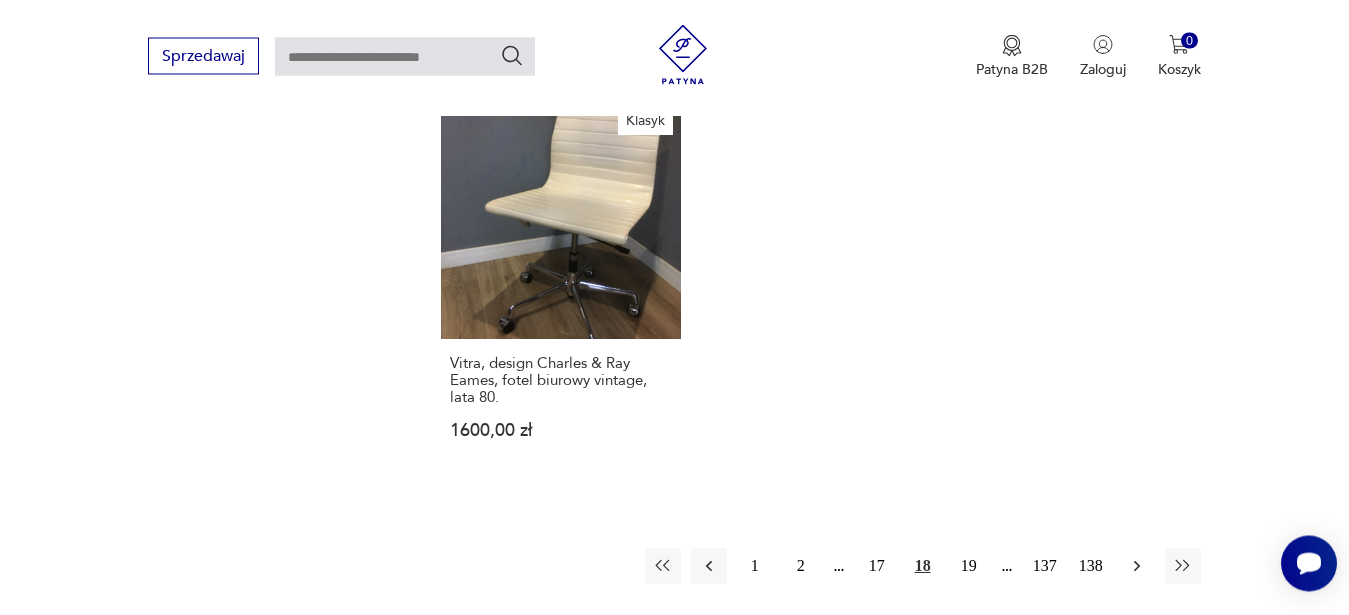 click 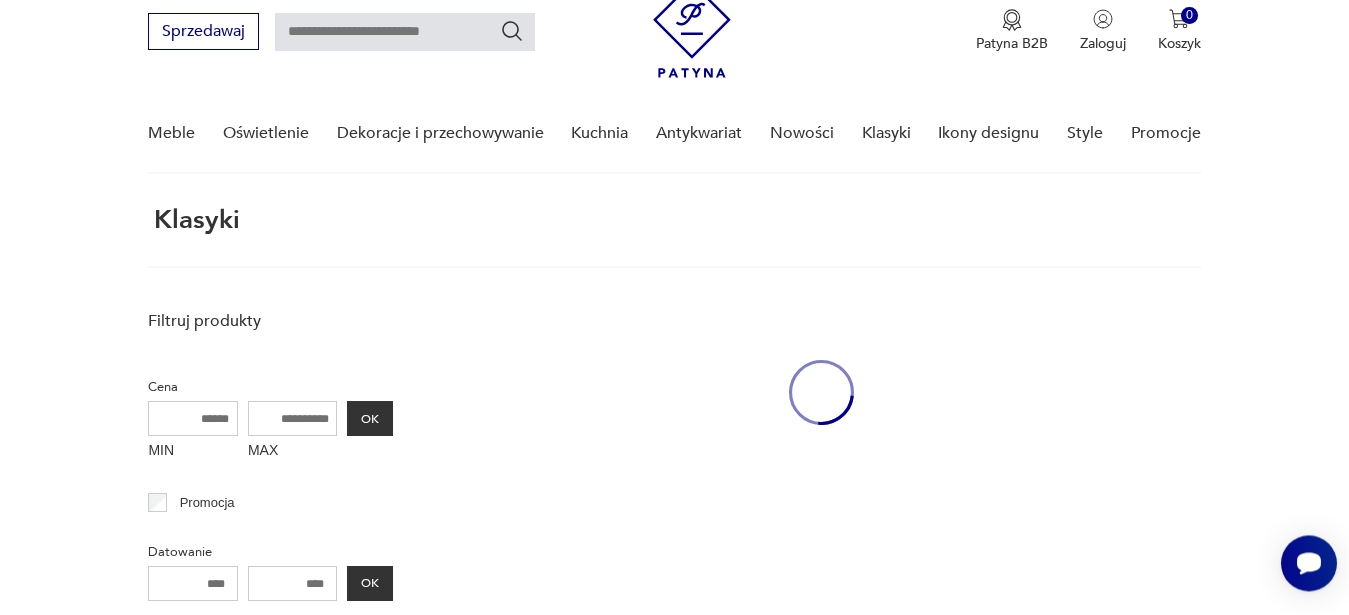 scroll, scrollTop: 75, scrollLeft: 0, axis: vertical 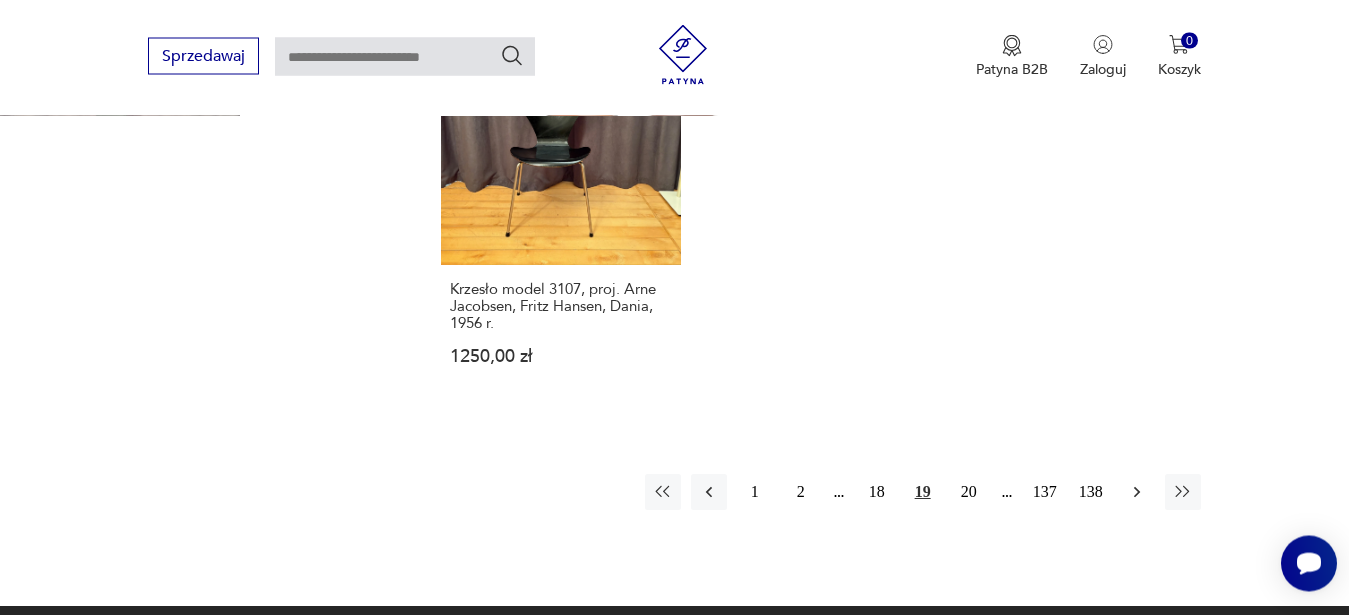 click 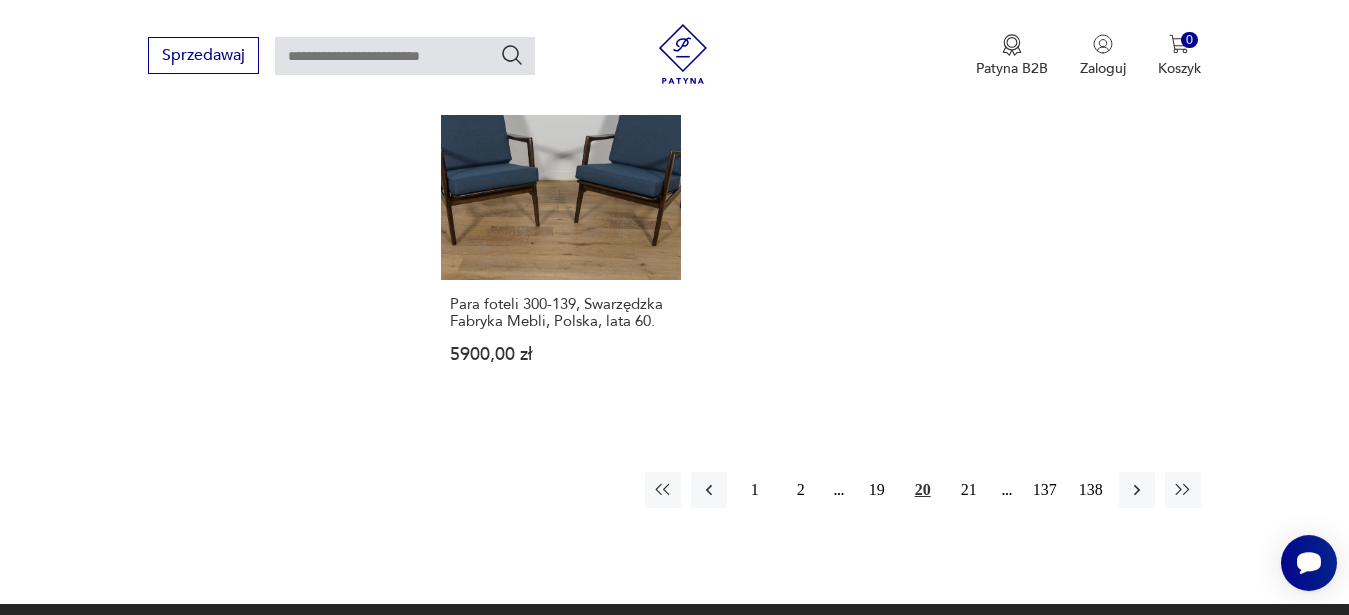 scroll, scrollTop: 2524, scrollLeft: 0, axis: vertical 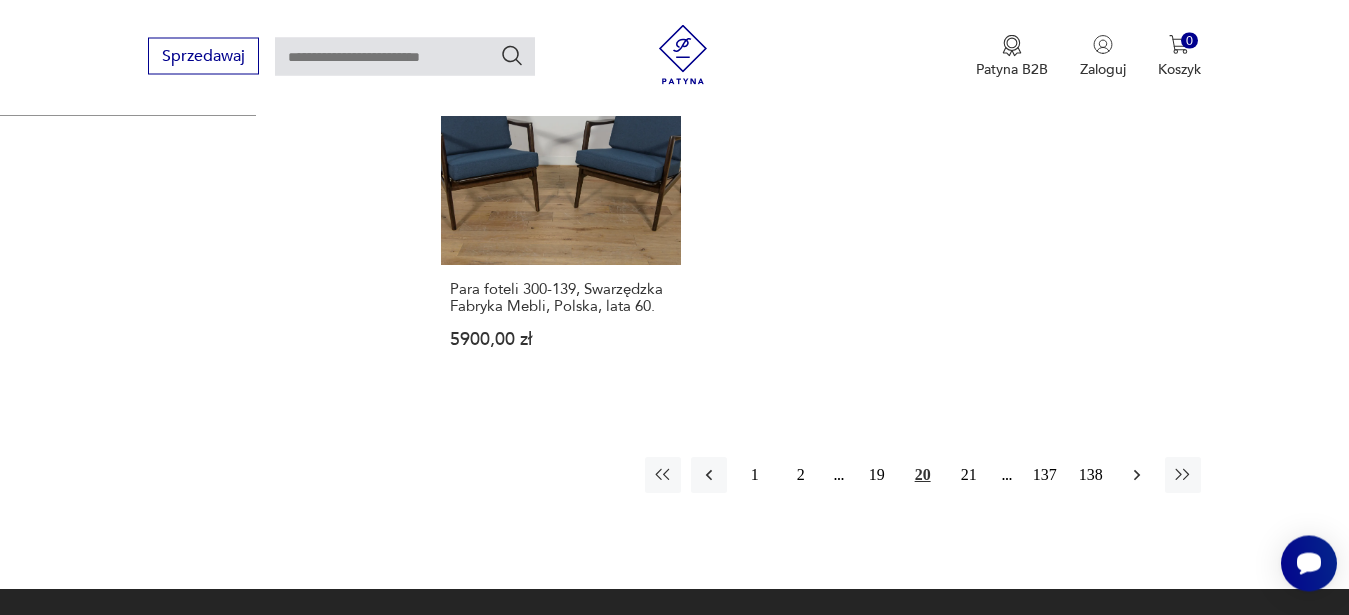 click 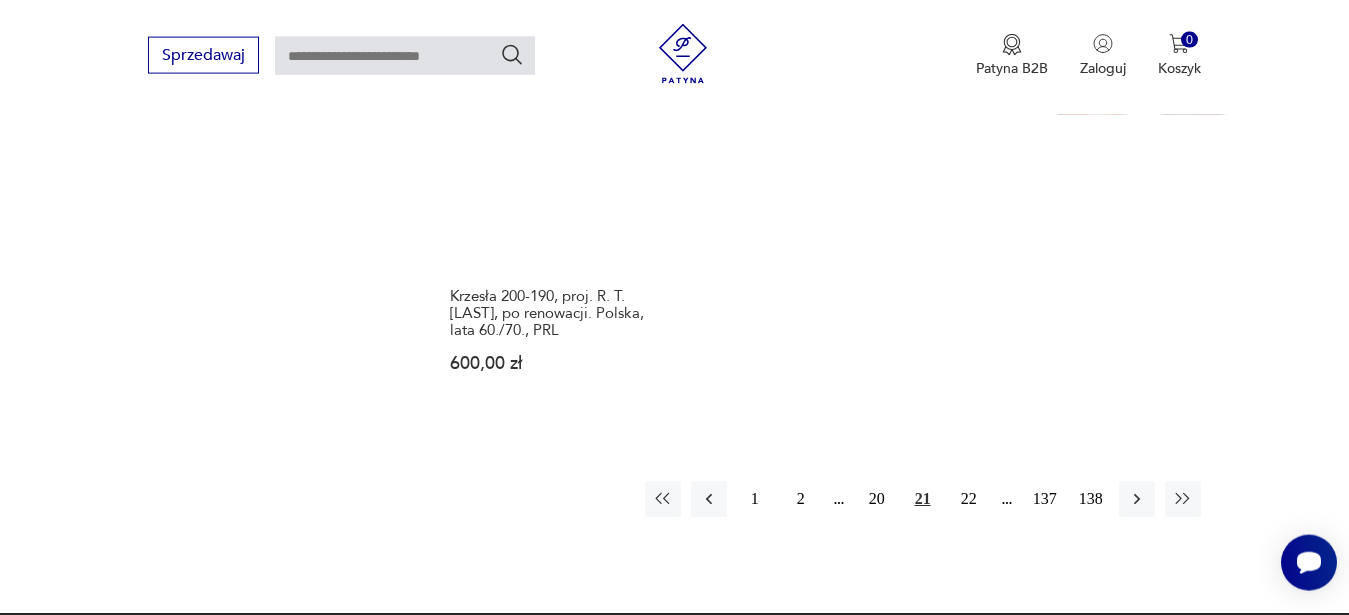scroll, scrollTop: 2524, scrollLeft: 0, axis: vertical 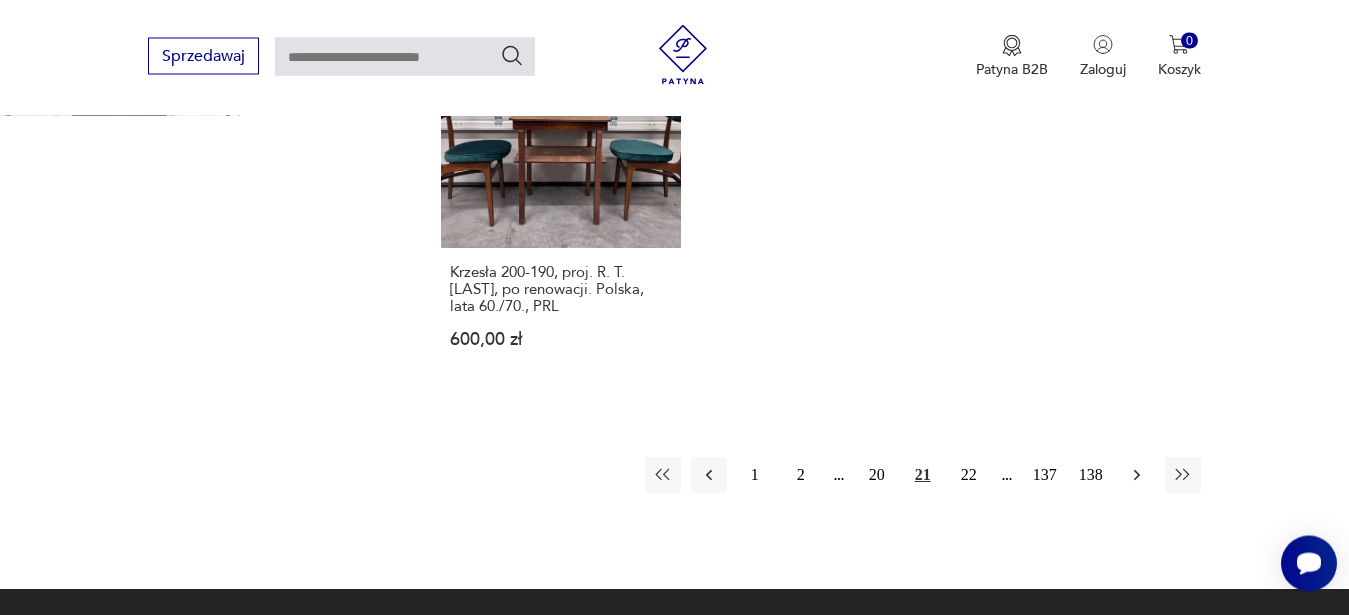 click 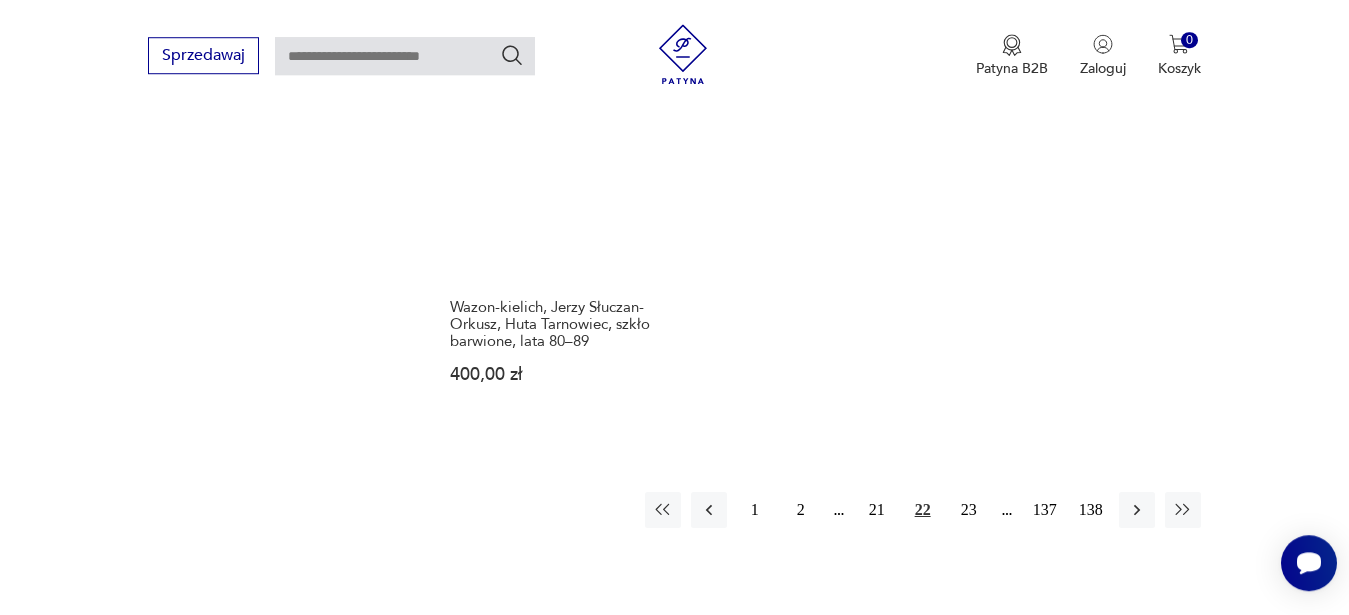 scroll, scrollTop: 2524, scrollLeft: 0, axis: vertical 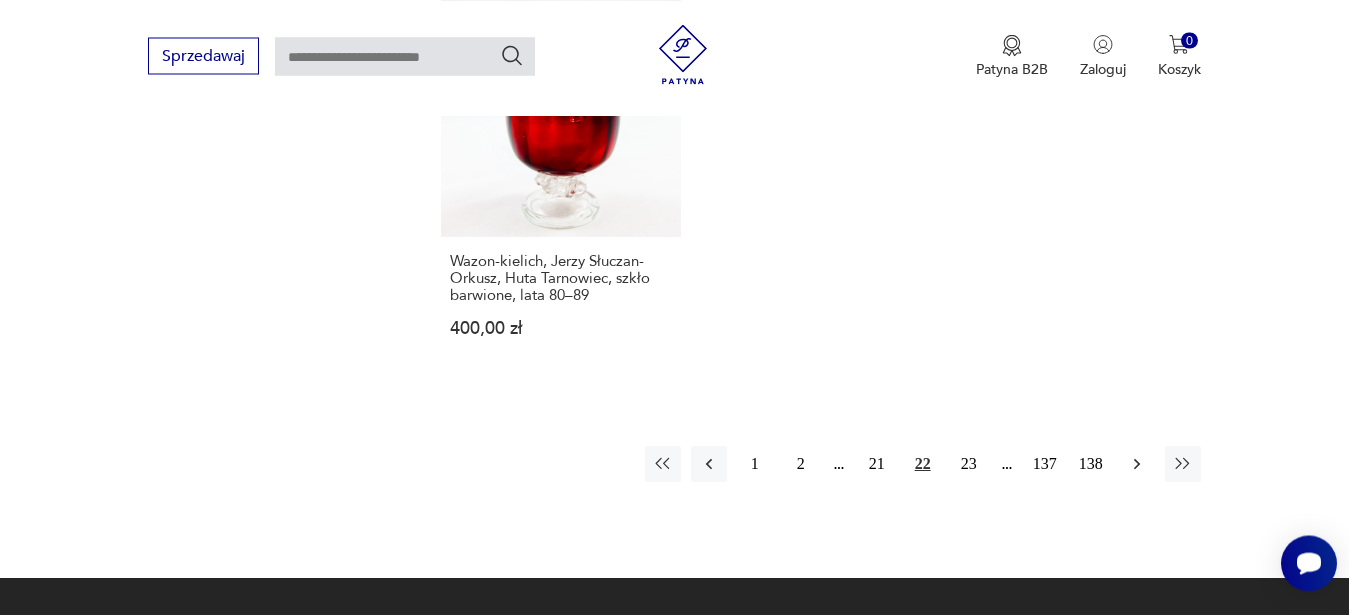 click 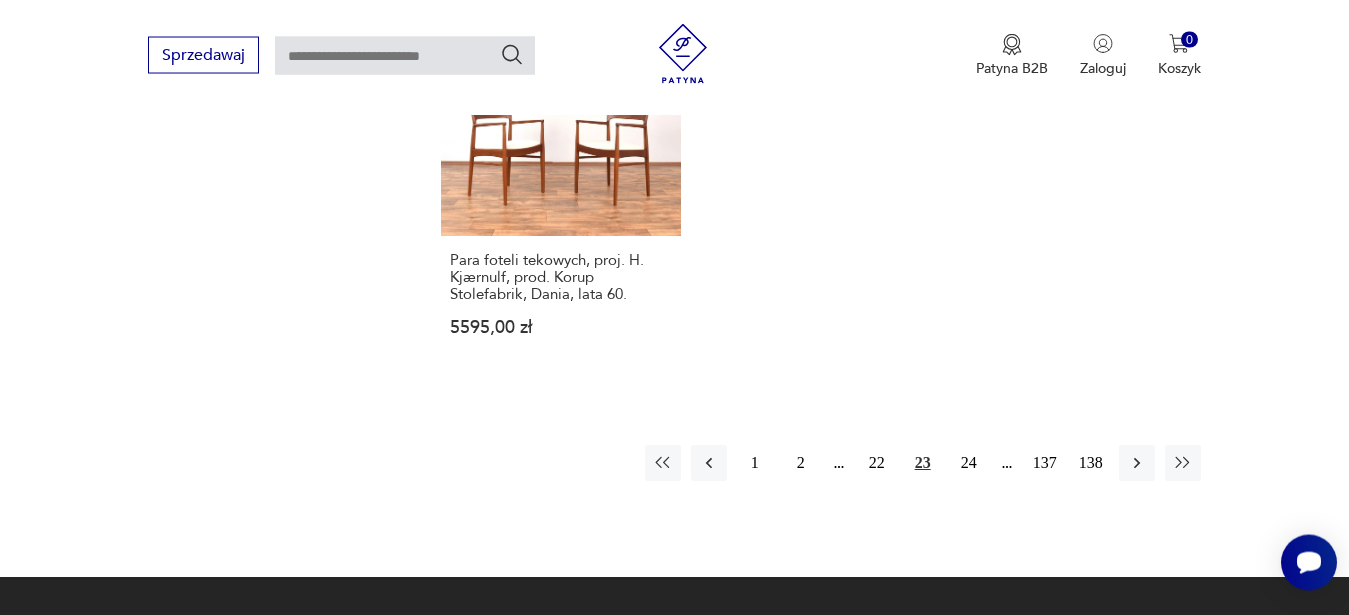 scroll, scrollTop: 2524, scrollLeft: 0, axis: vertical 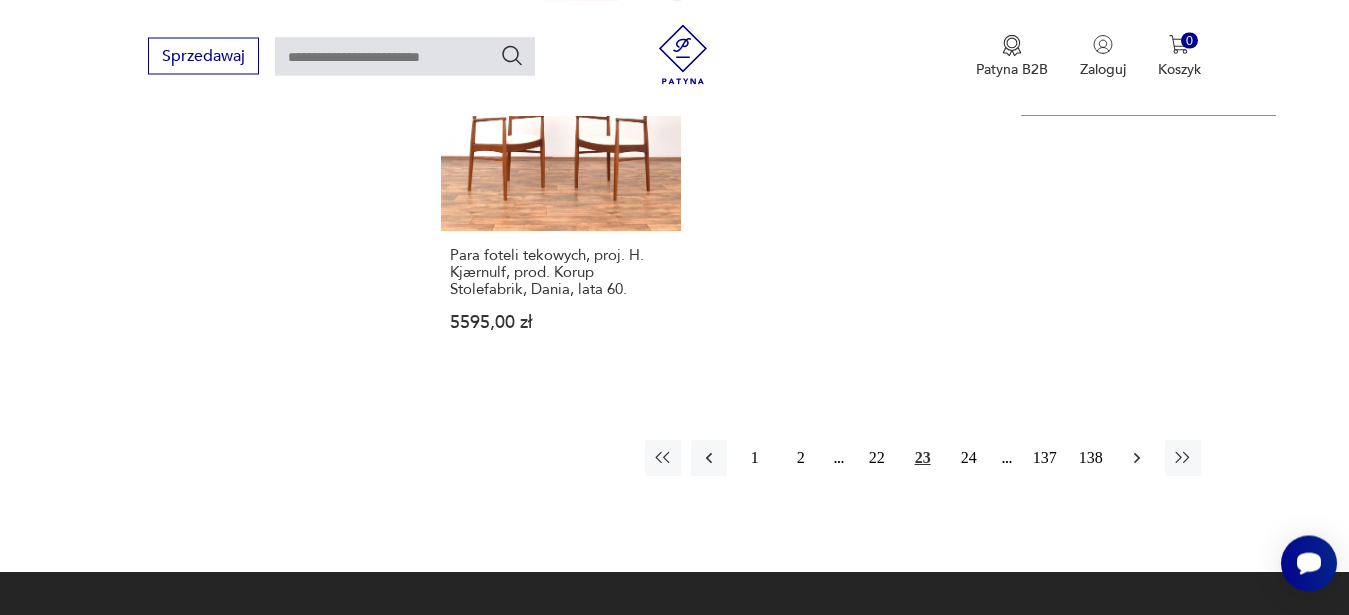 click 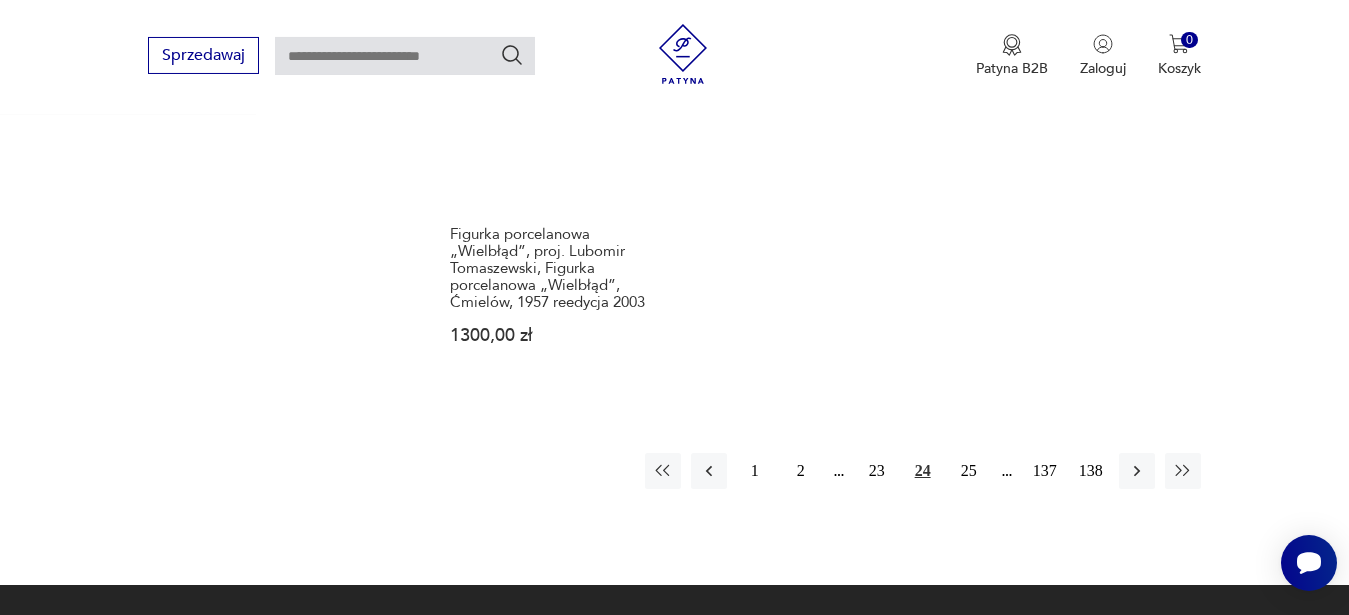 scroll, scrollTop: 2626, scrollLeft: 0, axis: vertical 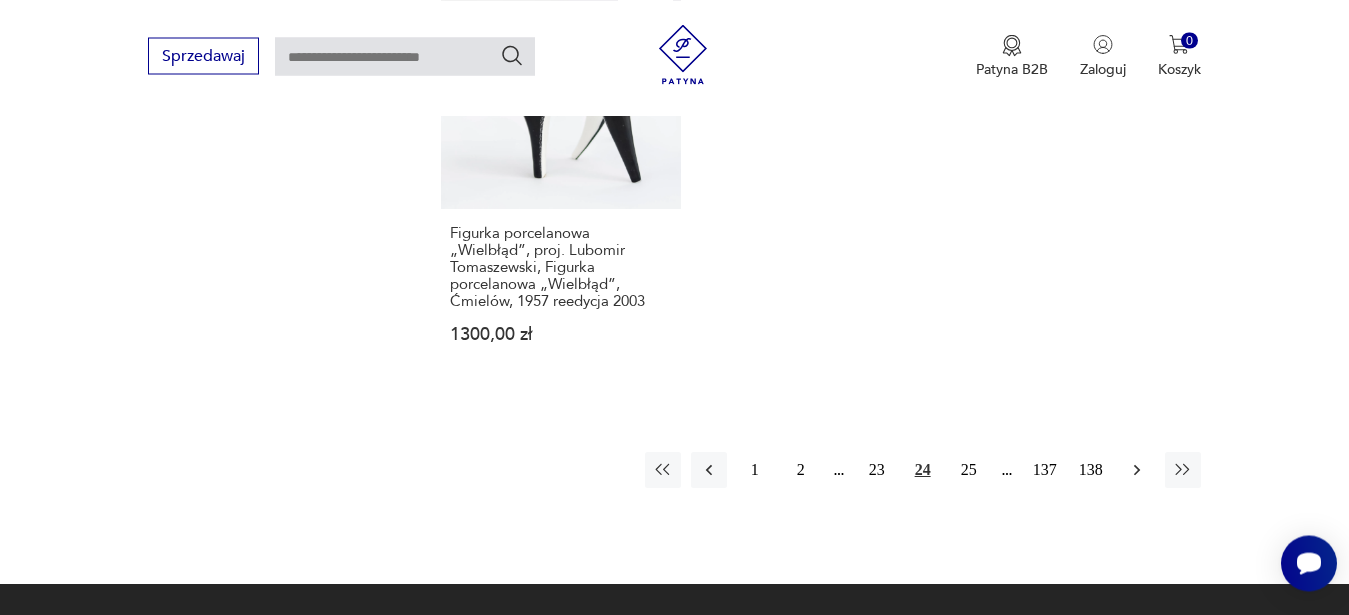 click 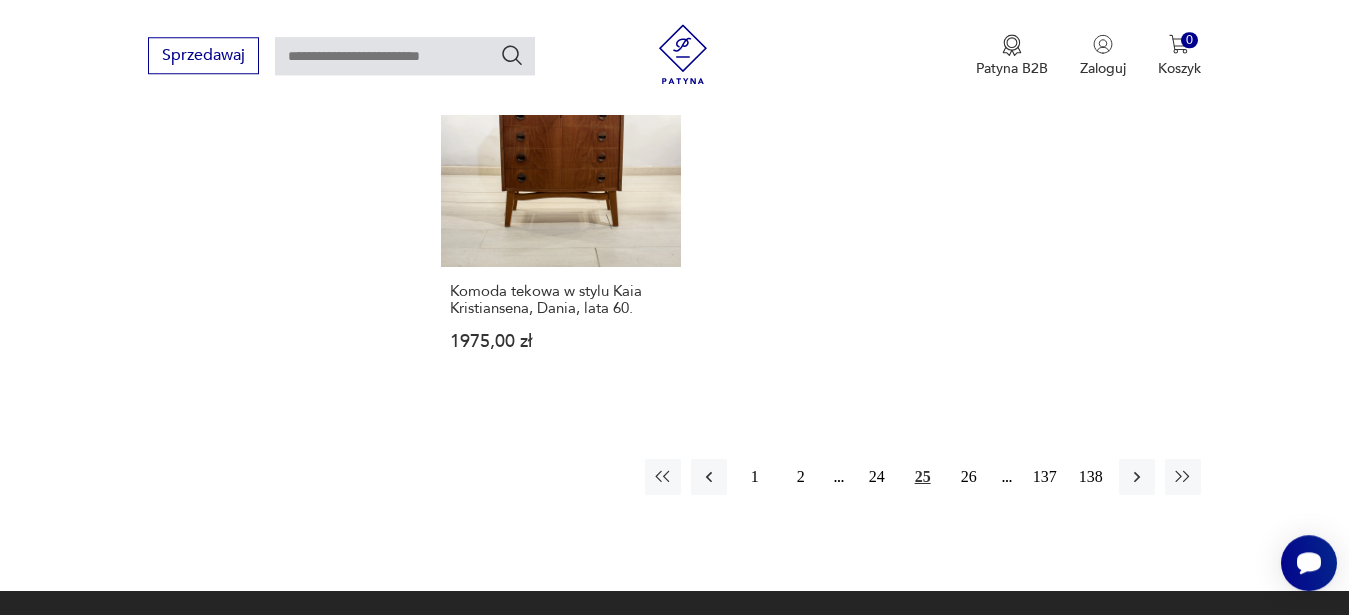 scroll, scrollTop: 2626, scrollLeft: 0, axis: vertical 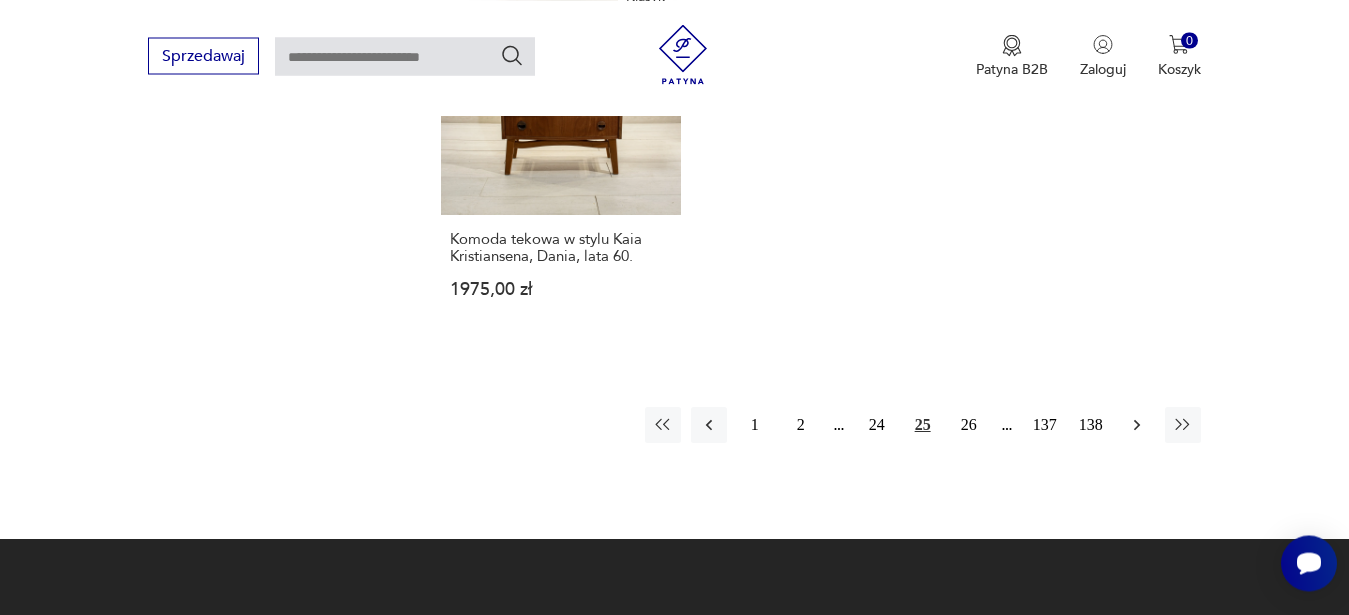 click 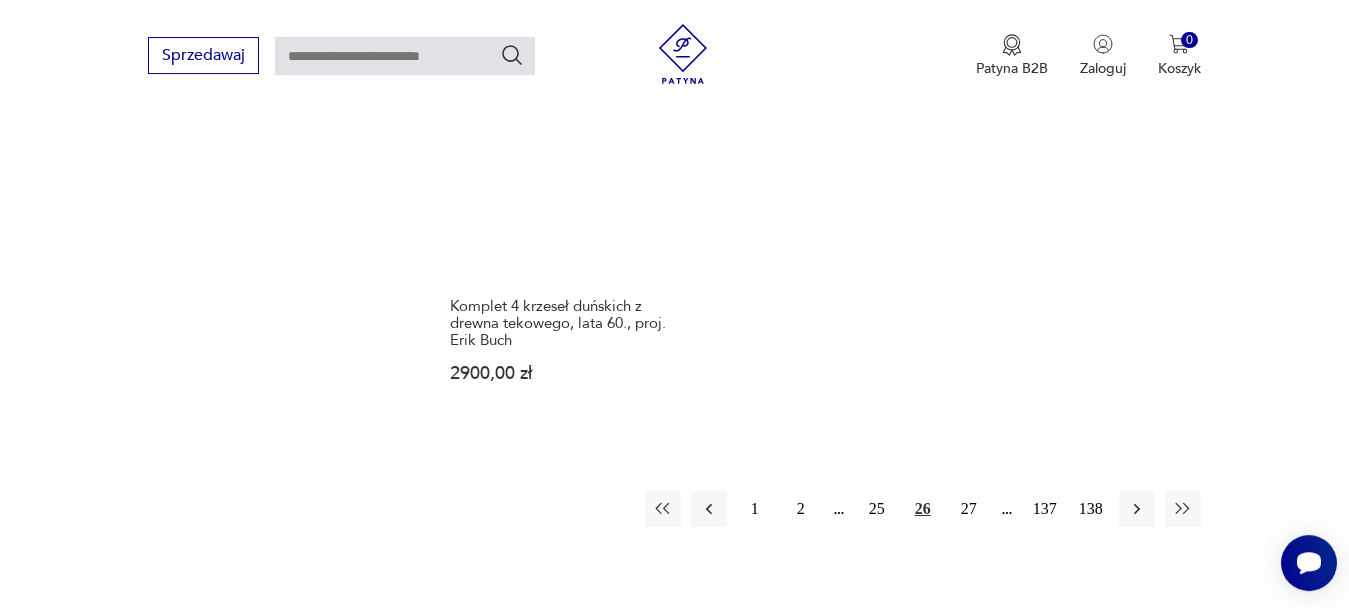 scroll, scrollTop: 2575, scrollLeft: 0, axis: vertical 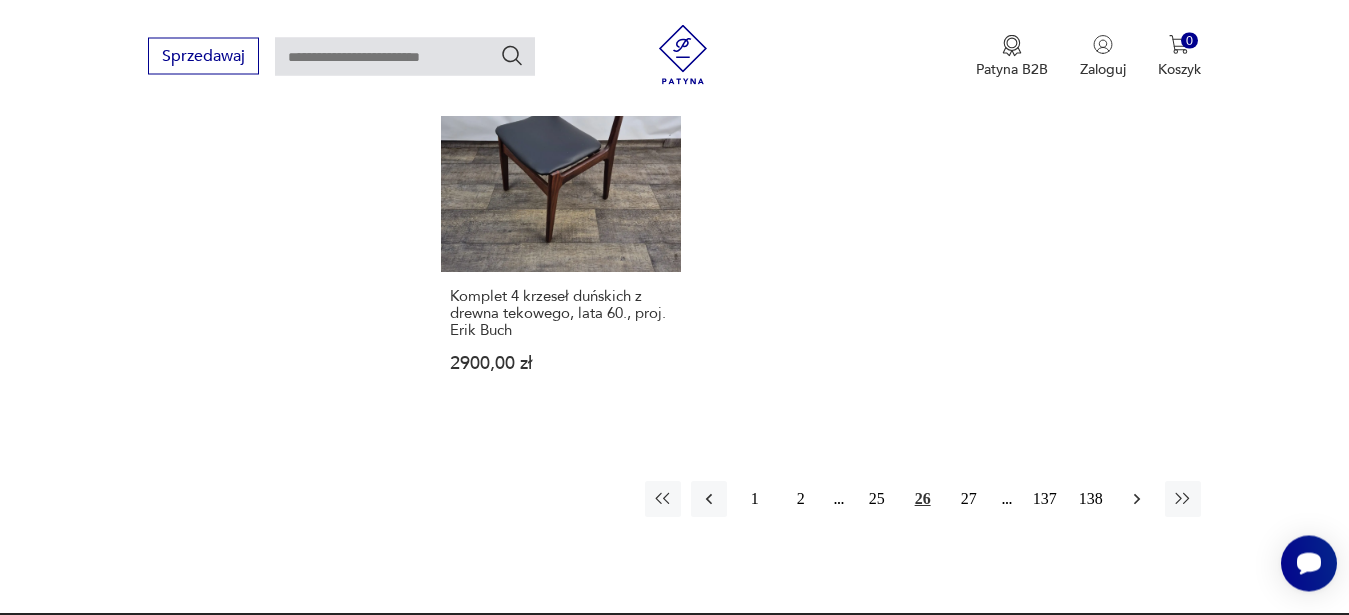 click 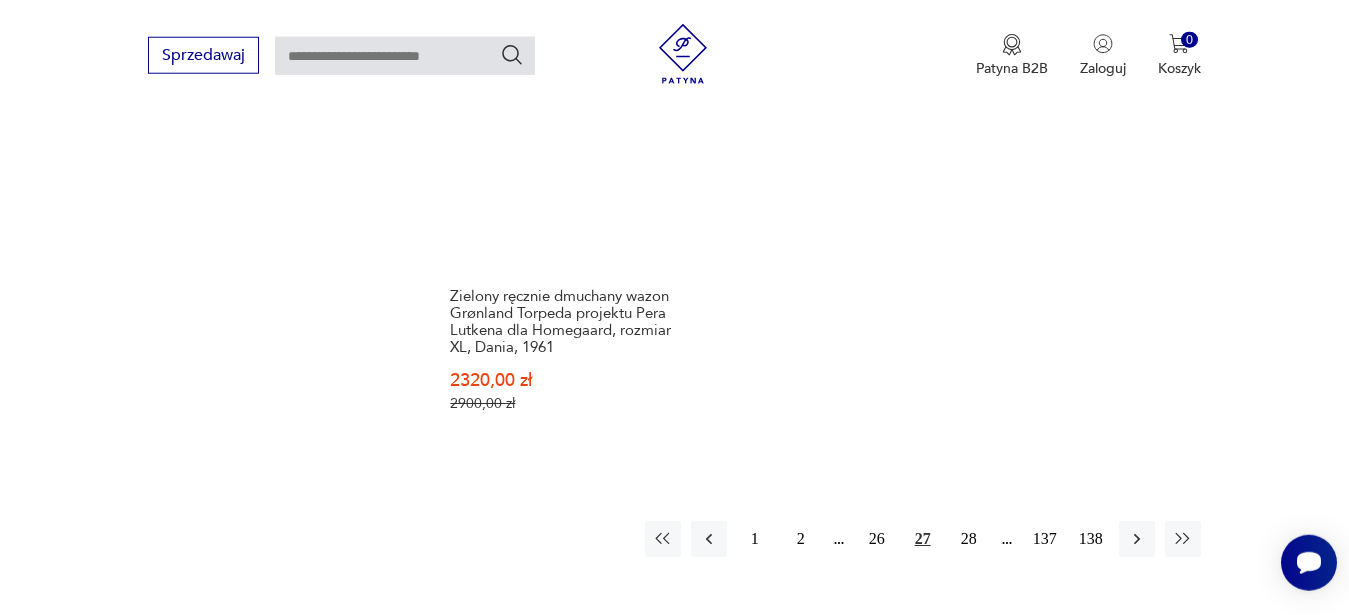 scroll, scrollTop: 2609, scrollLeft: 0, axis: vertical 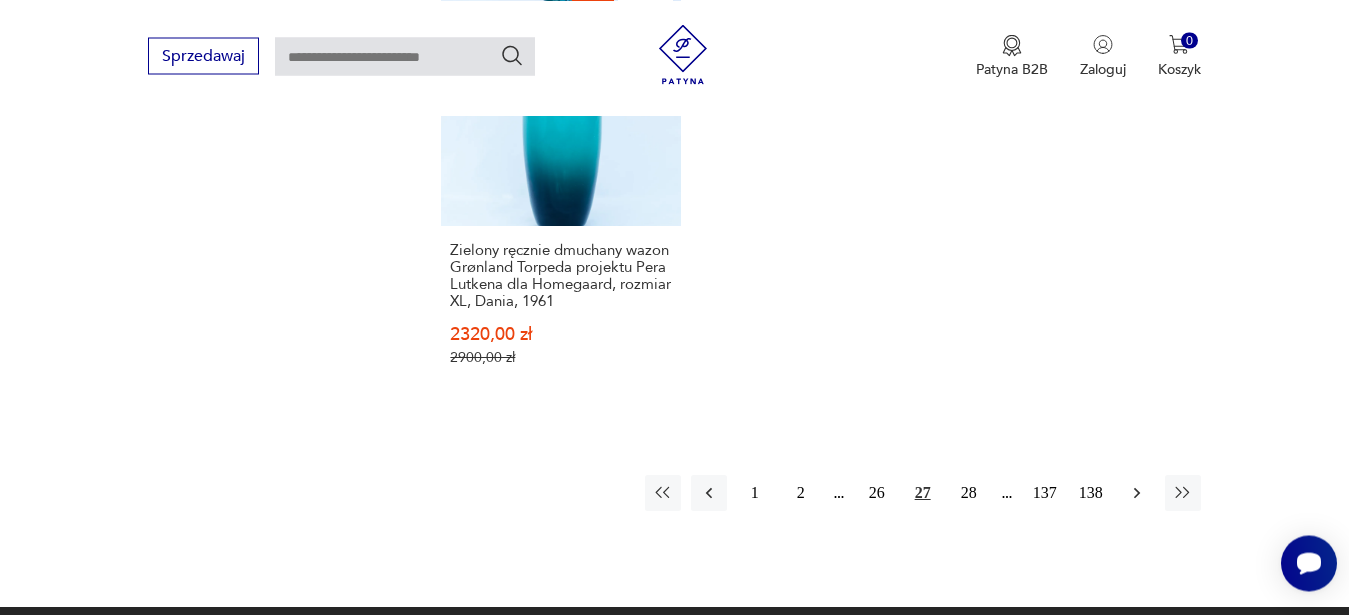 click 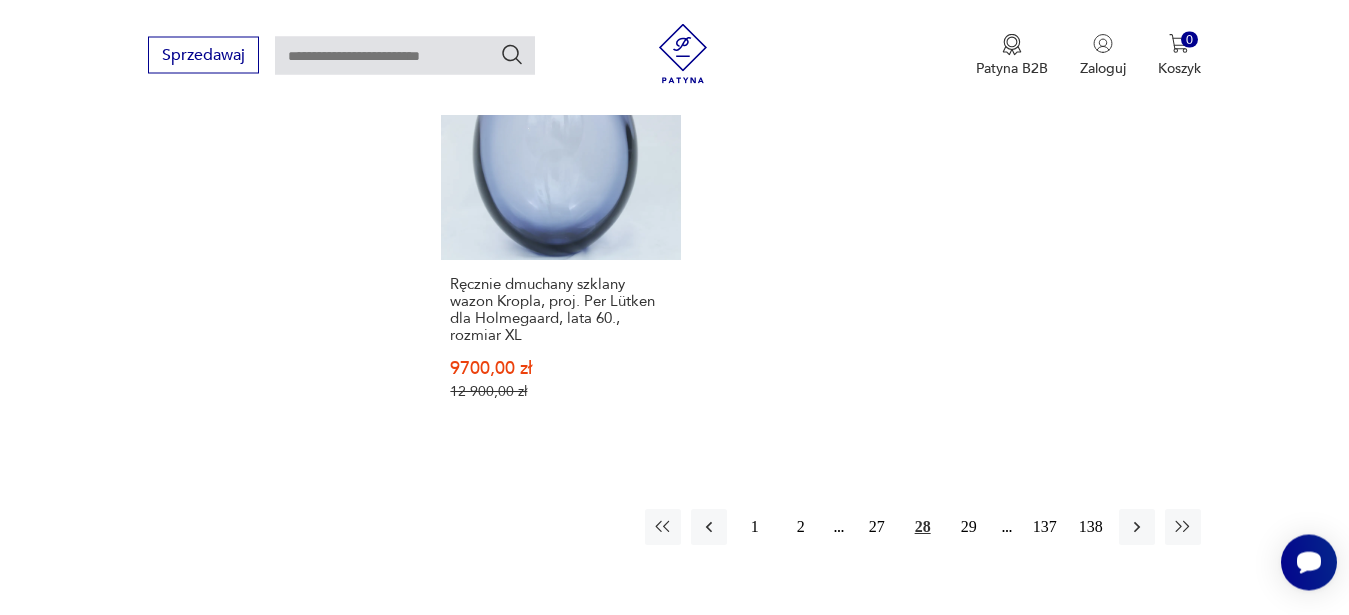 scroll, scrollTop: 2592, scrollLeft: 0, axis: vertical 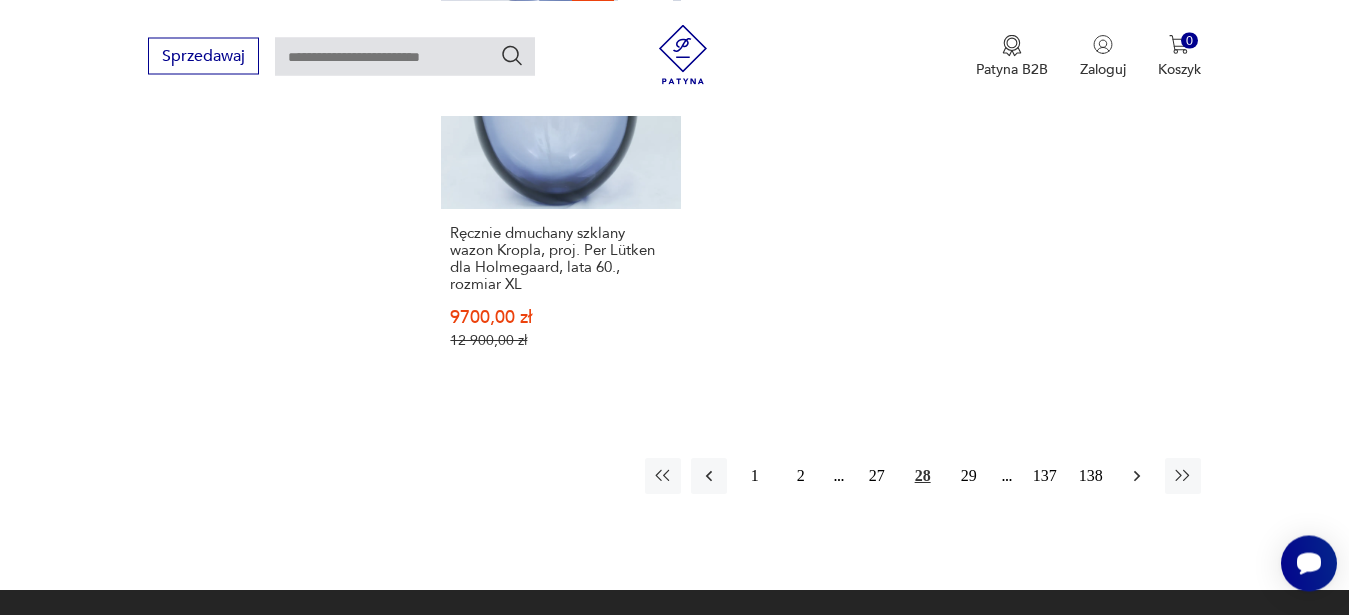 click 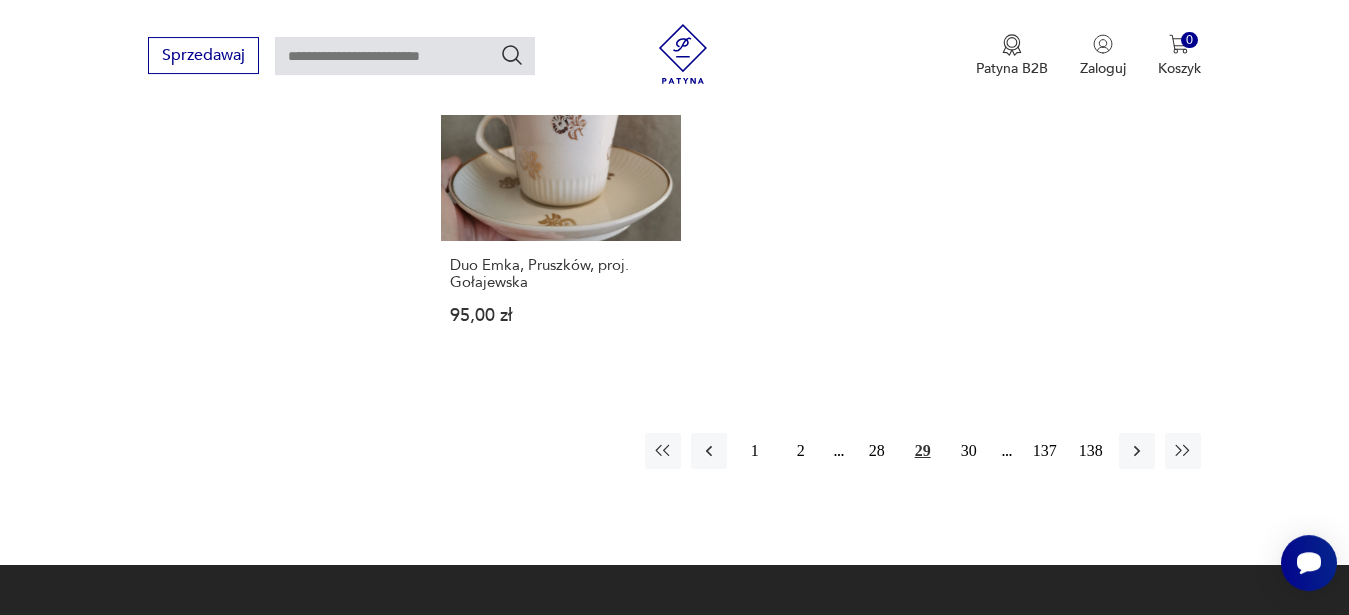 scroll, scrollTop: 2524, scrollLeft: 0, axis: vertical 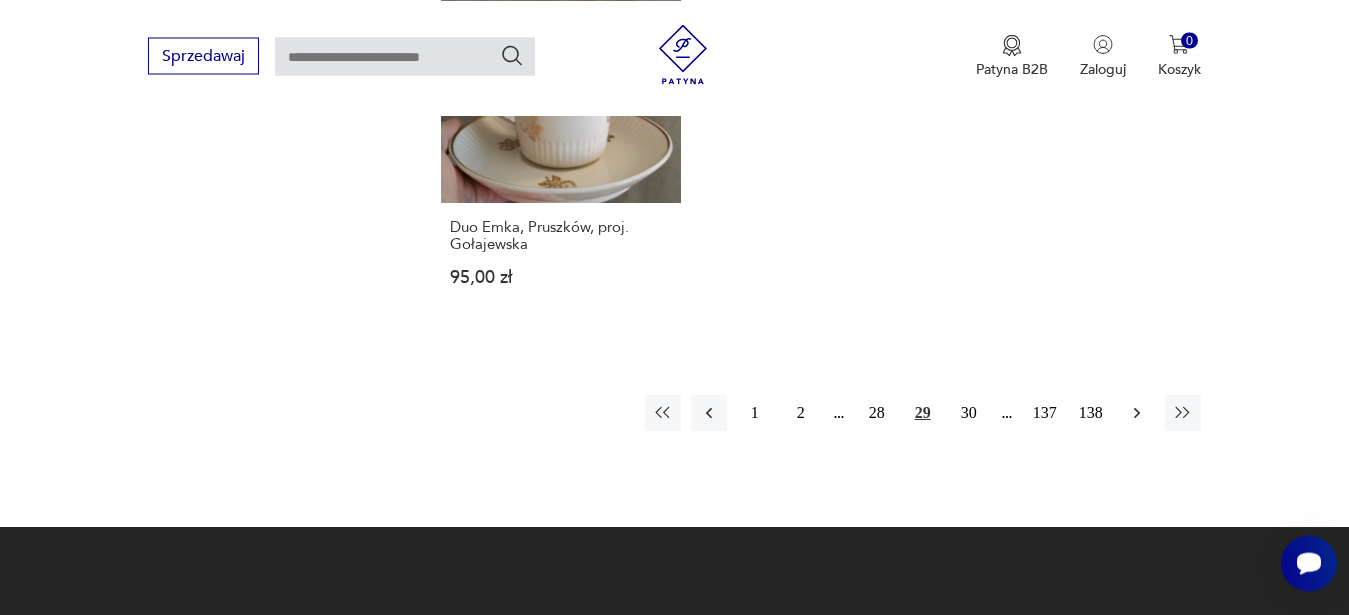 click 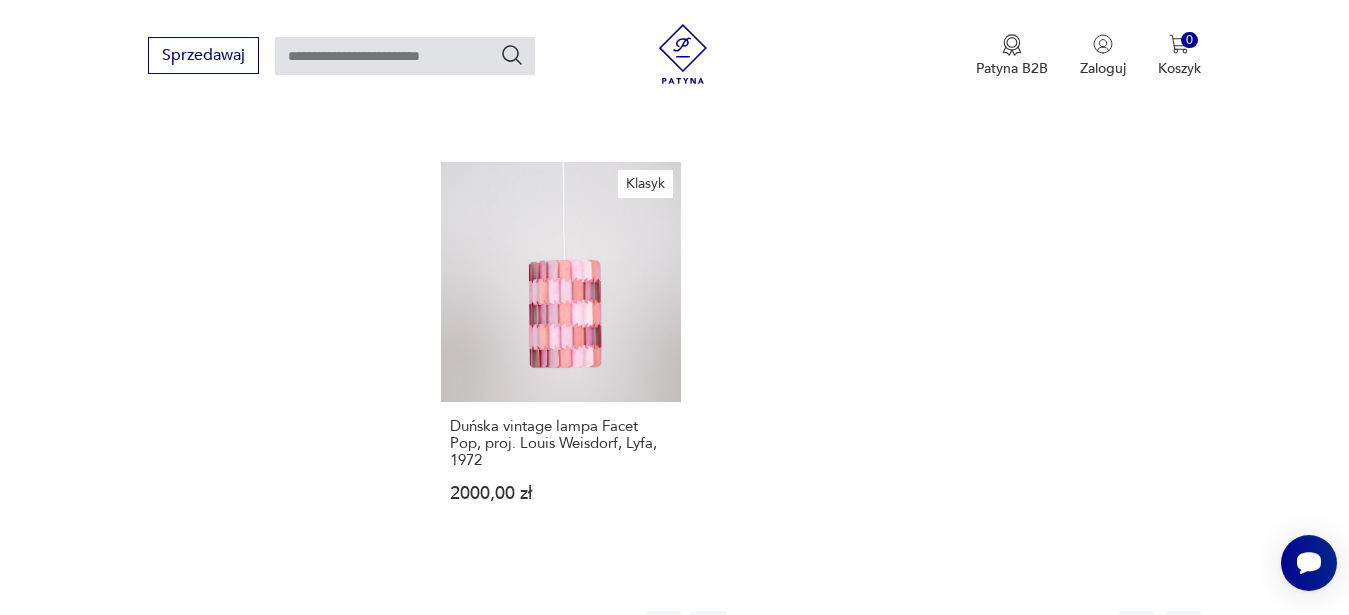 scroll, scrollTop: 2473, scrollLeft: 0, axis: vertical 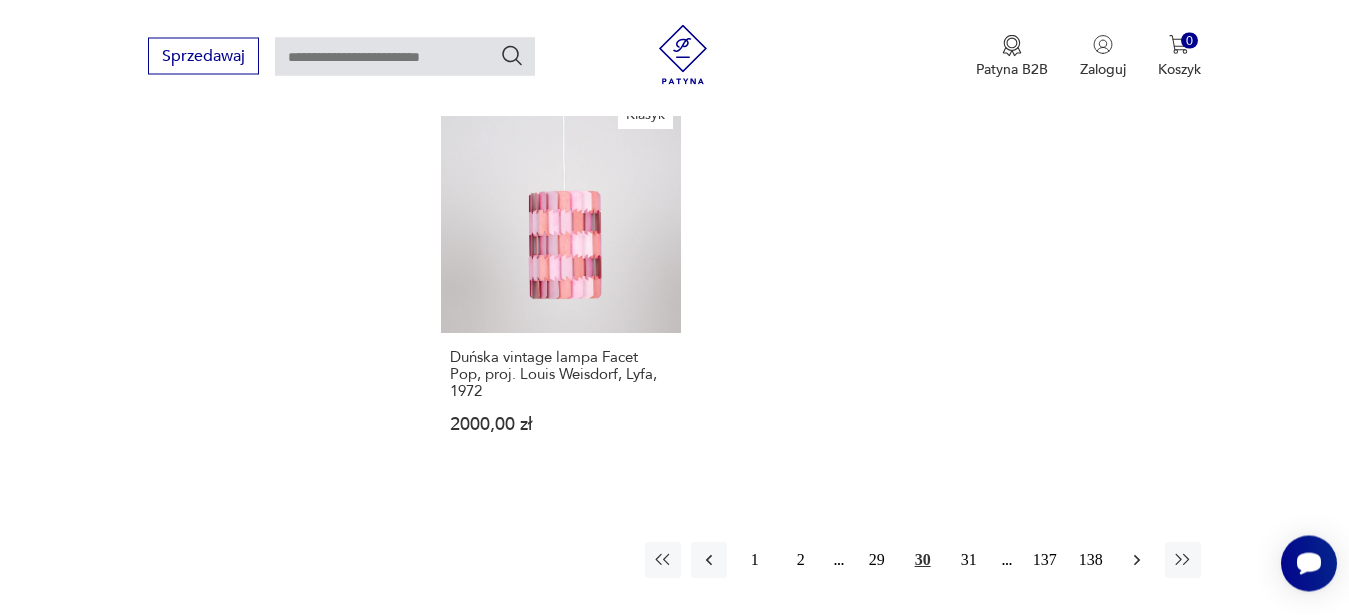 click 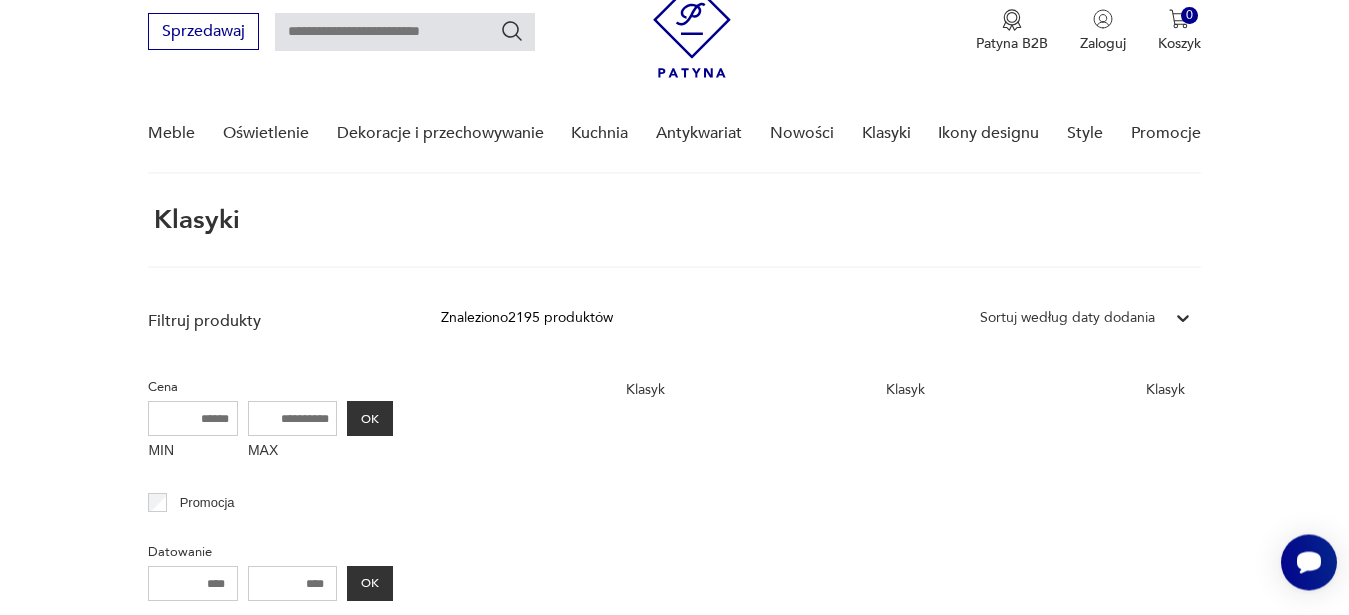 scroll, scrollTop: 76, scrollLeft: 0, axis: vertical 